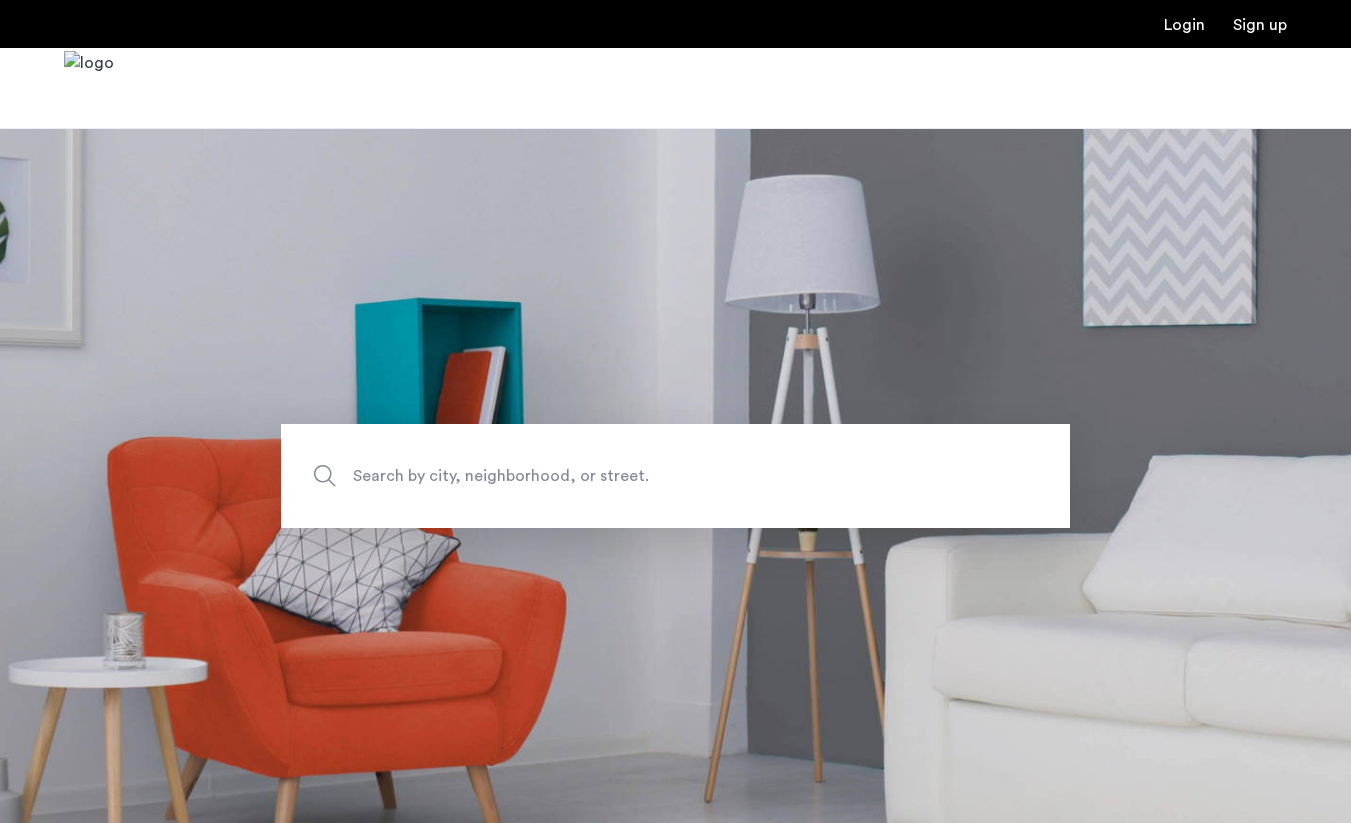 scroll, scrollTop: 0, scrollLeft: 0, axis: both 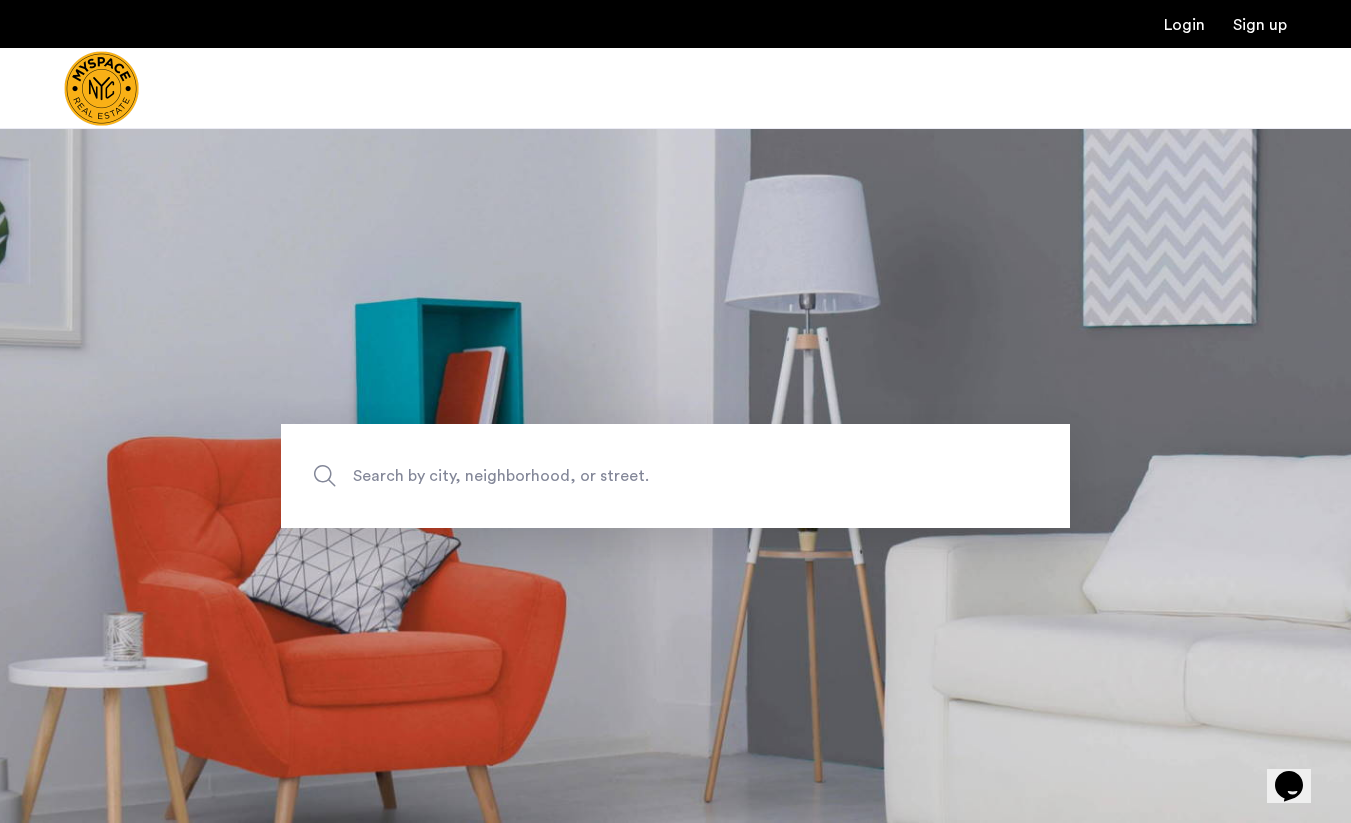 click on "Search by city, neighborhood, or street." 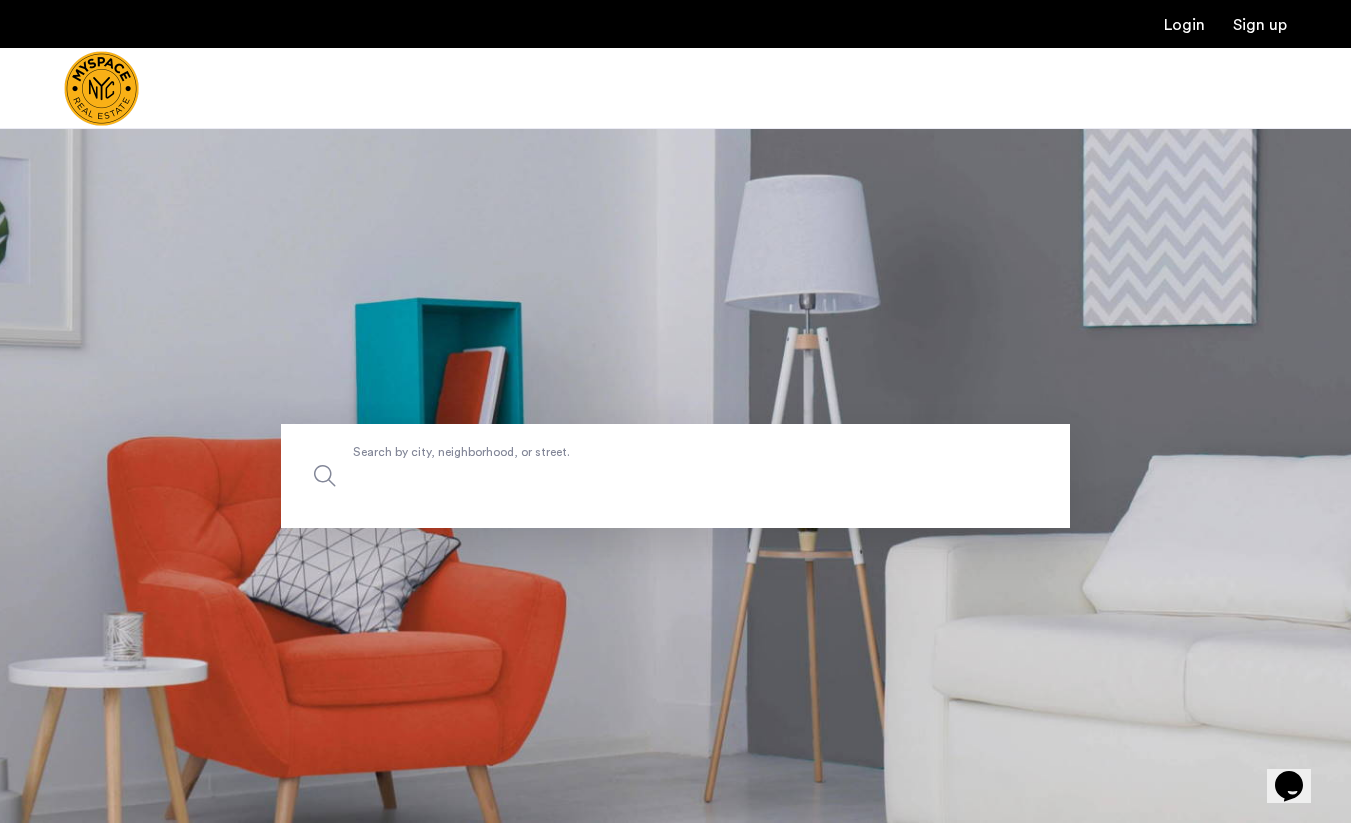 click on "Search by city, neighborhood, or street." at bounding box center (675, 476) 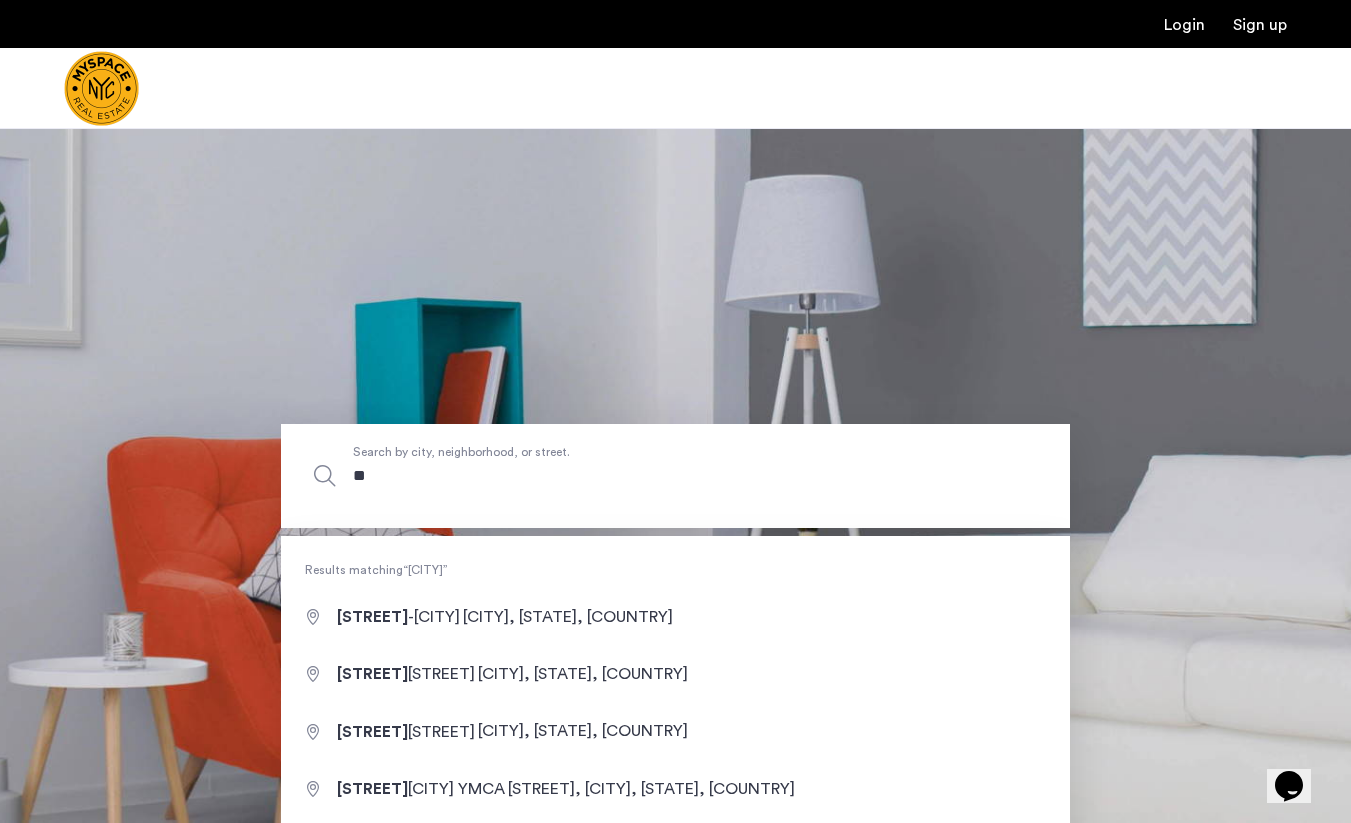 type on "*" 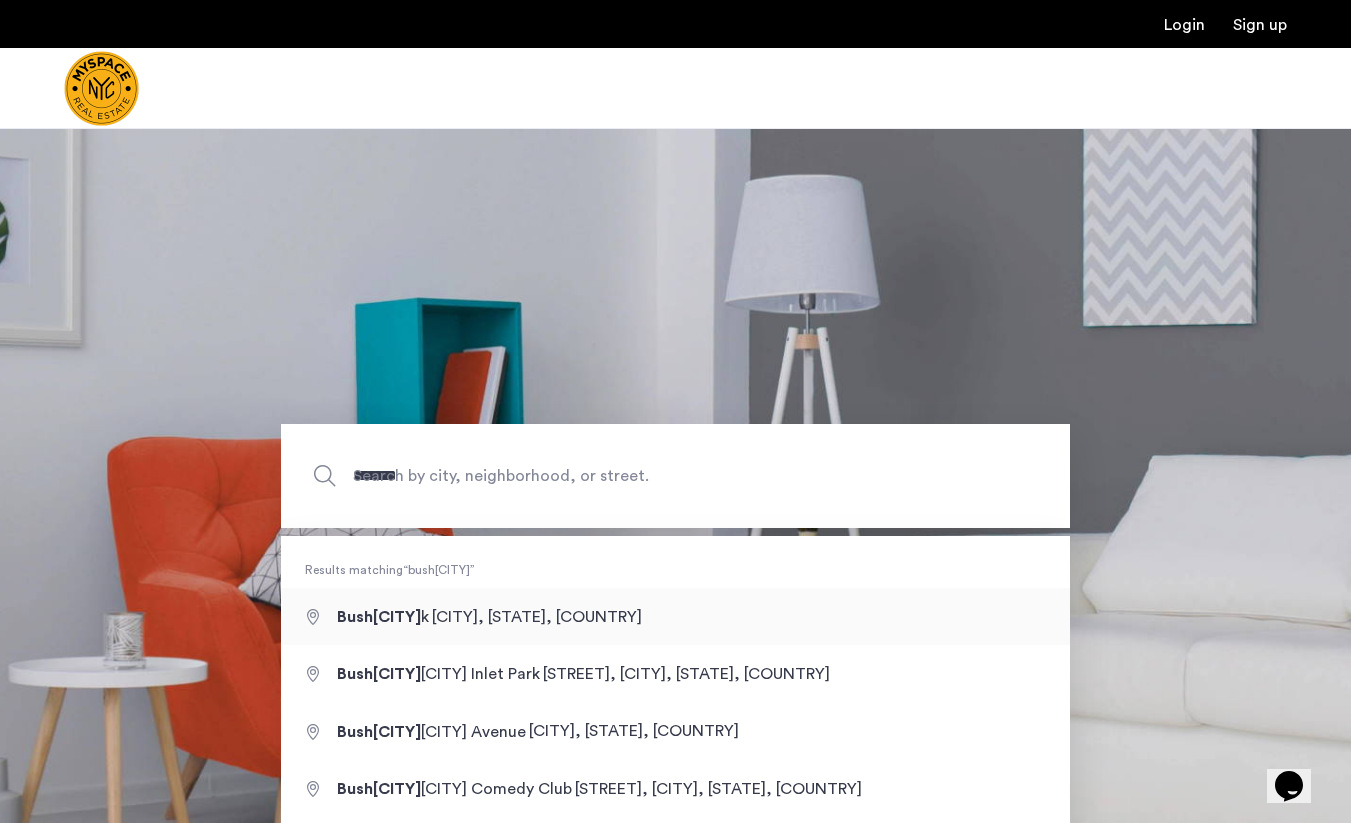 type on "**********" 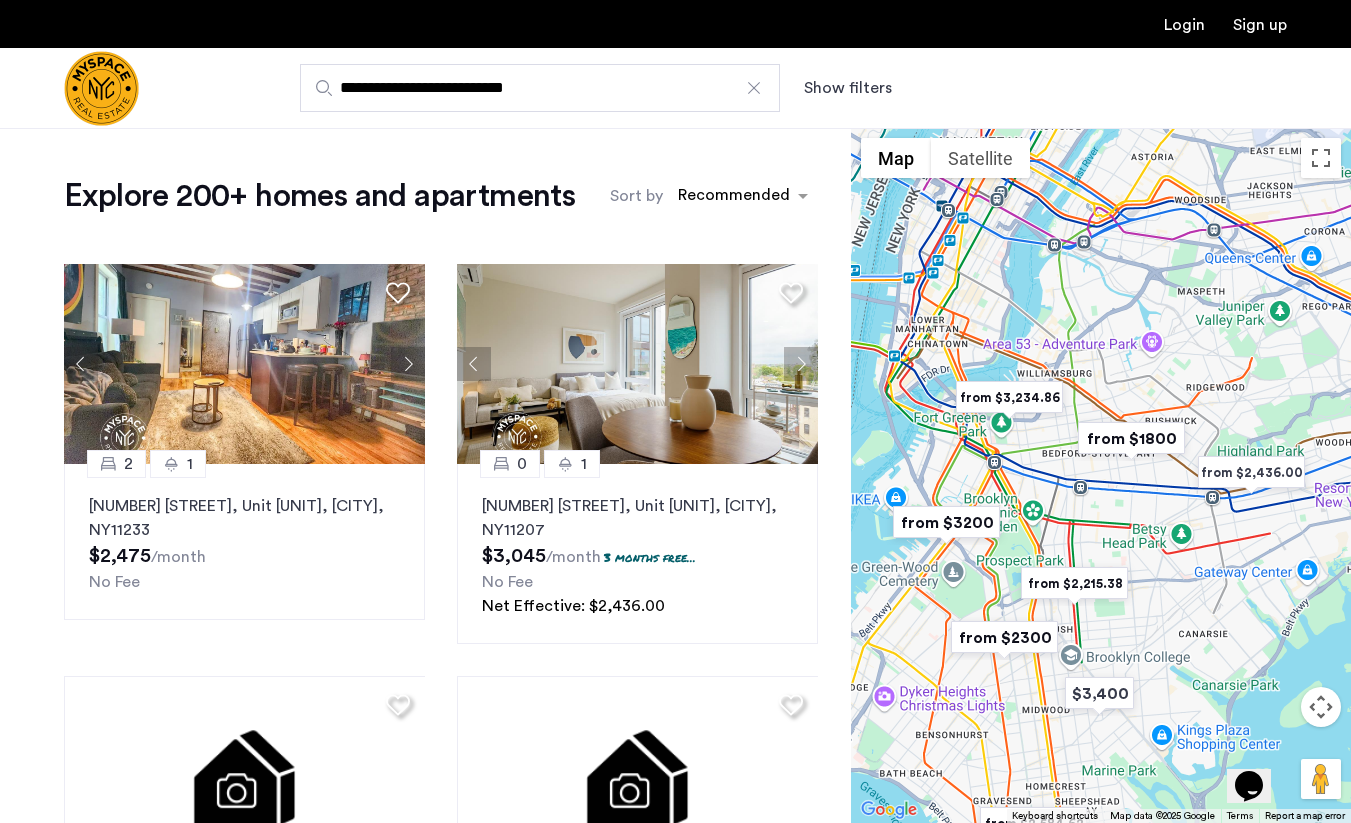 drag, startPoint x: 1044, startPoint y: 373, endPoint x: 1034, endPoint y: 513, distance: 140.35669 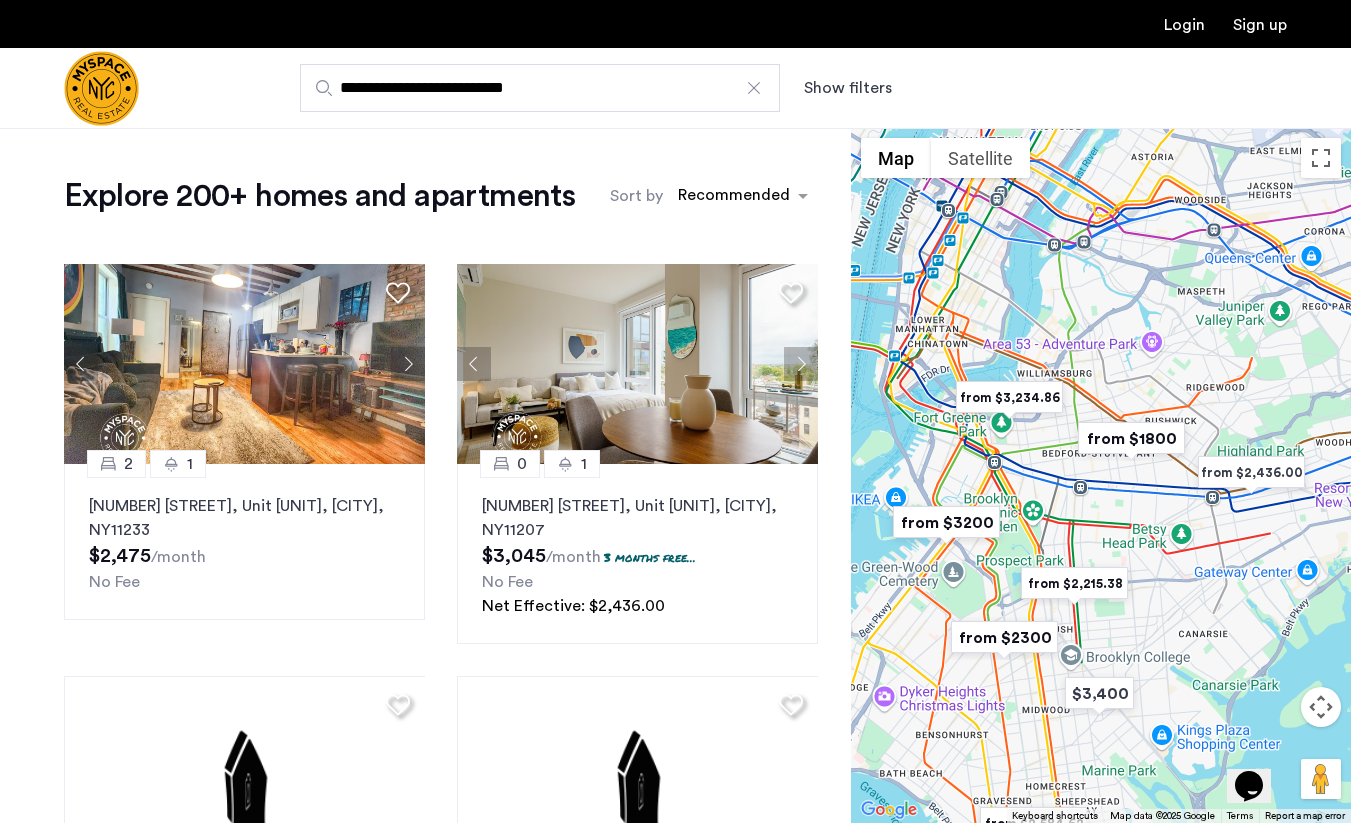 click at bounding box center (1101, 475) 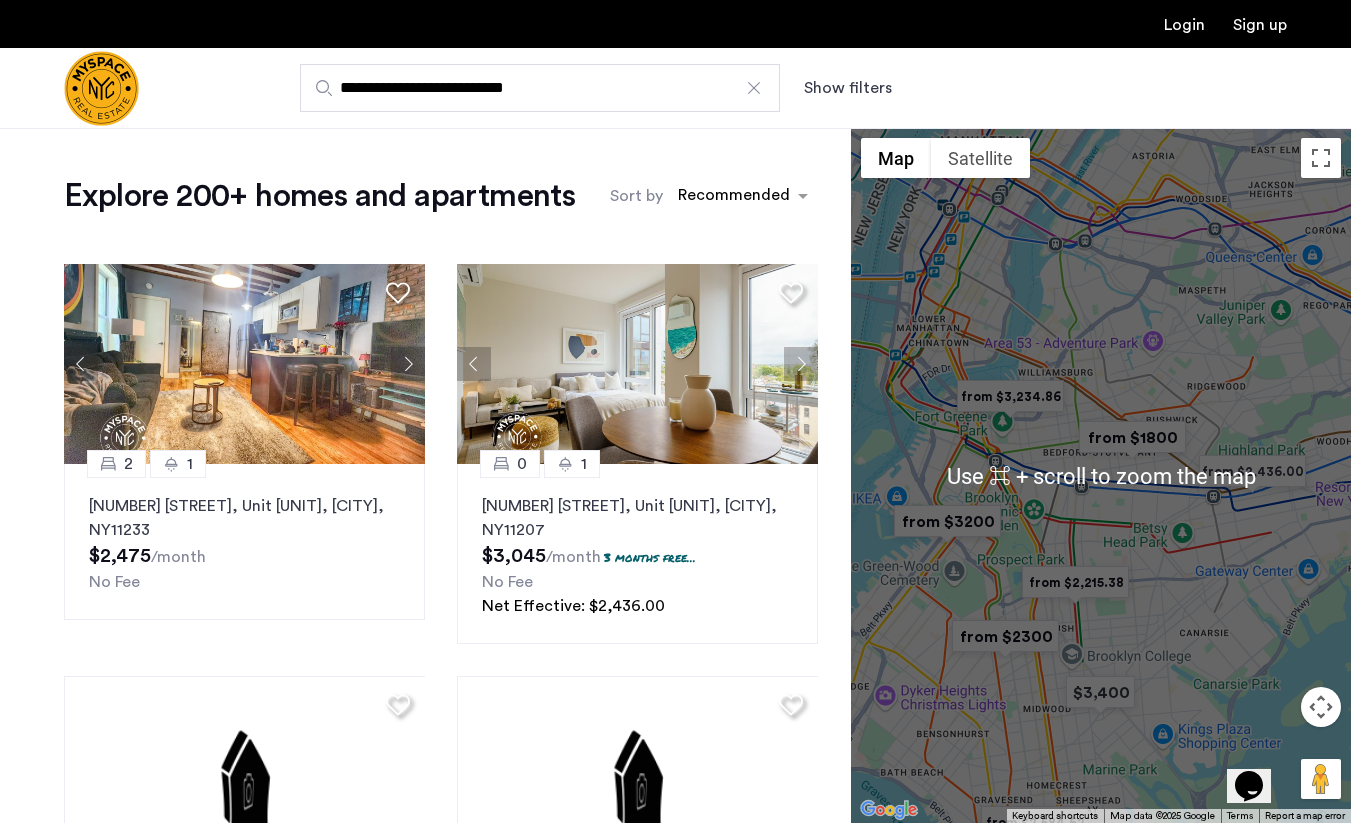 click at bounding box center [1101, 475] 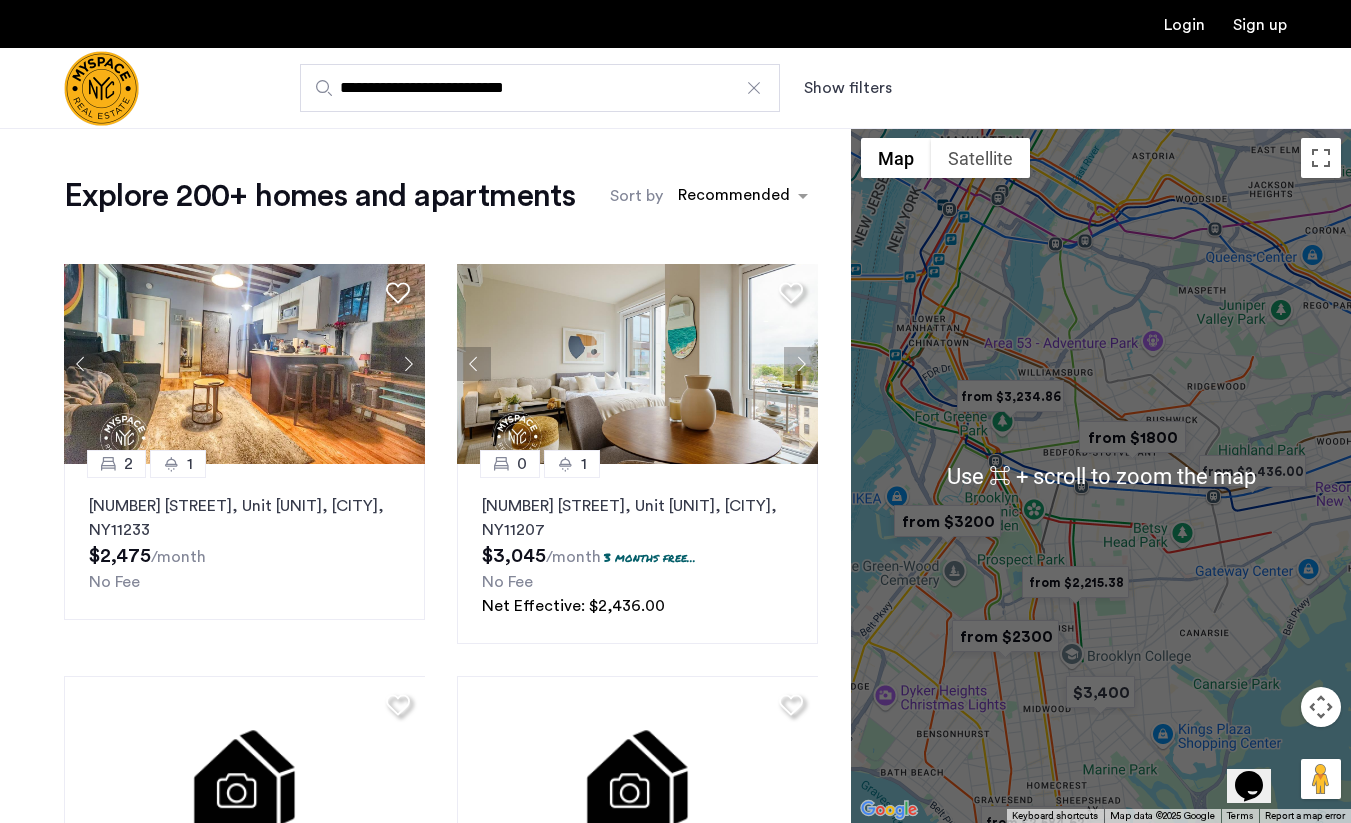 click at bounding box center [1101, 475] 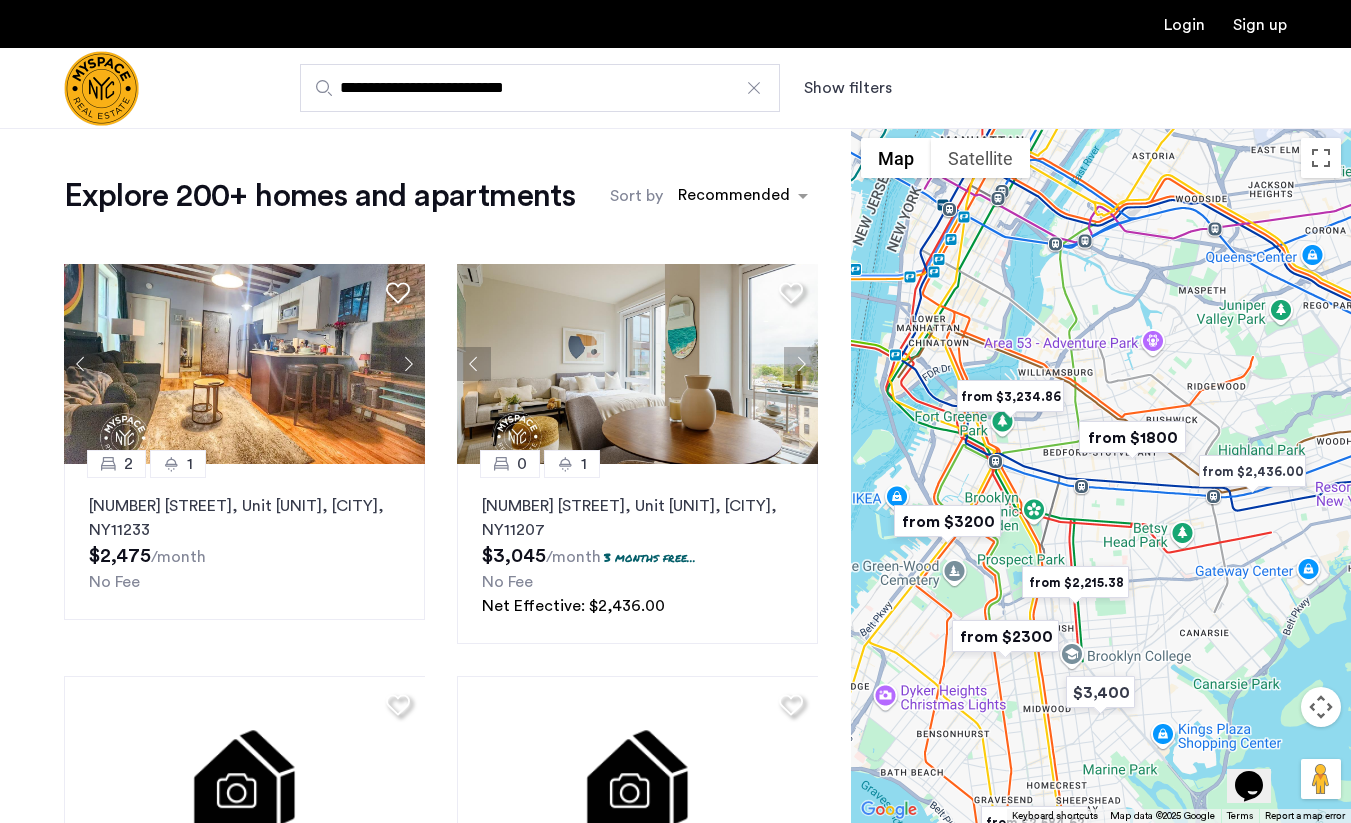 click at bounding box center [1101, 475] 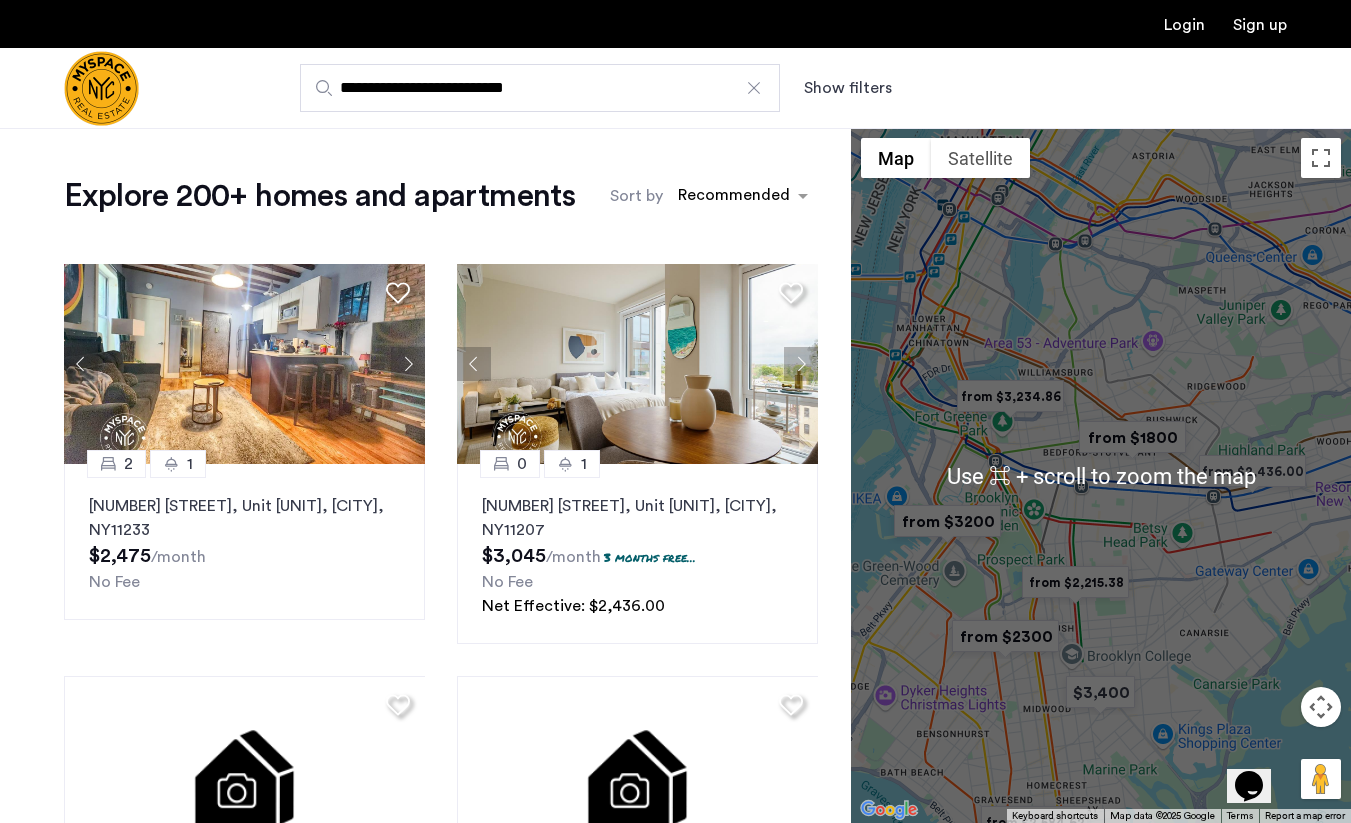 click at bounding box center [1132, 437] 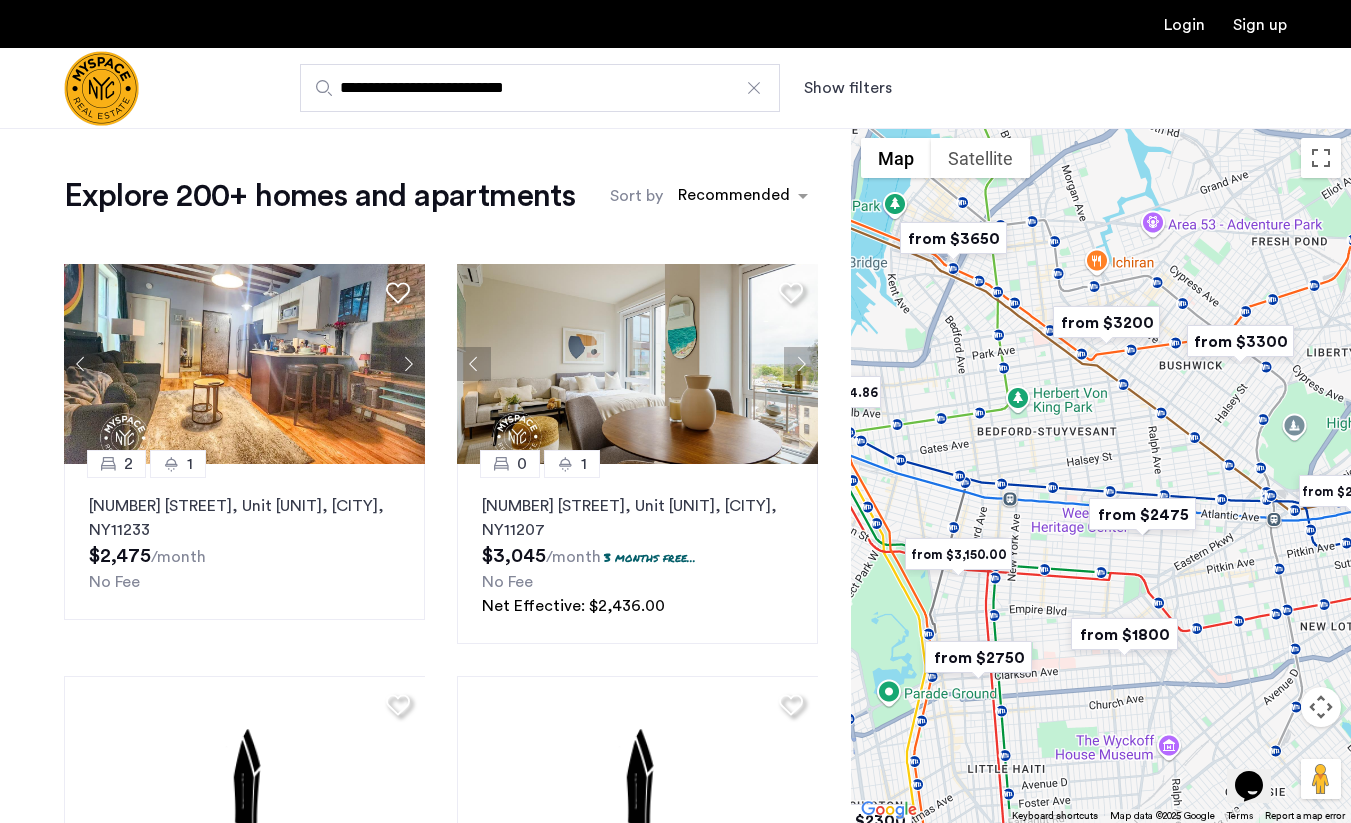 click on "To navigate, press the arrow keys." at bounding box center (1101, 475) 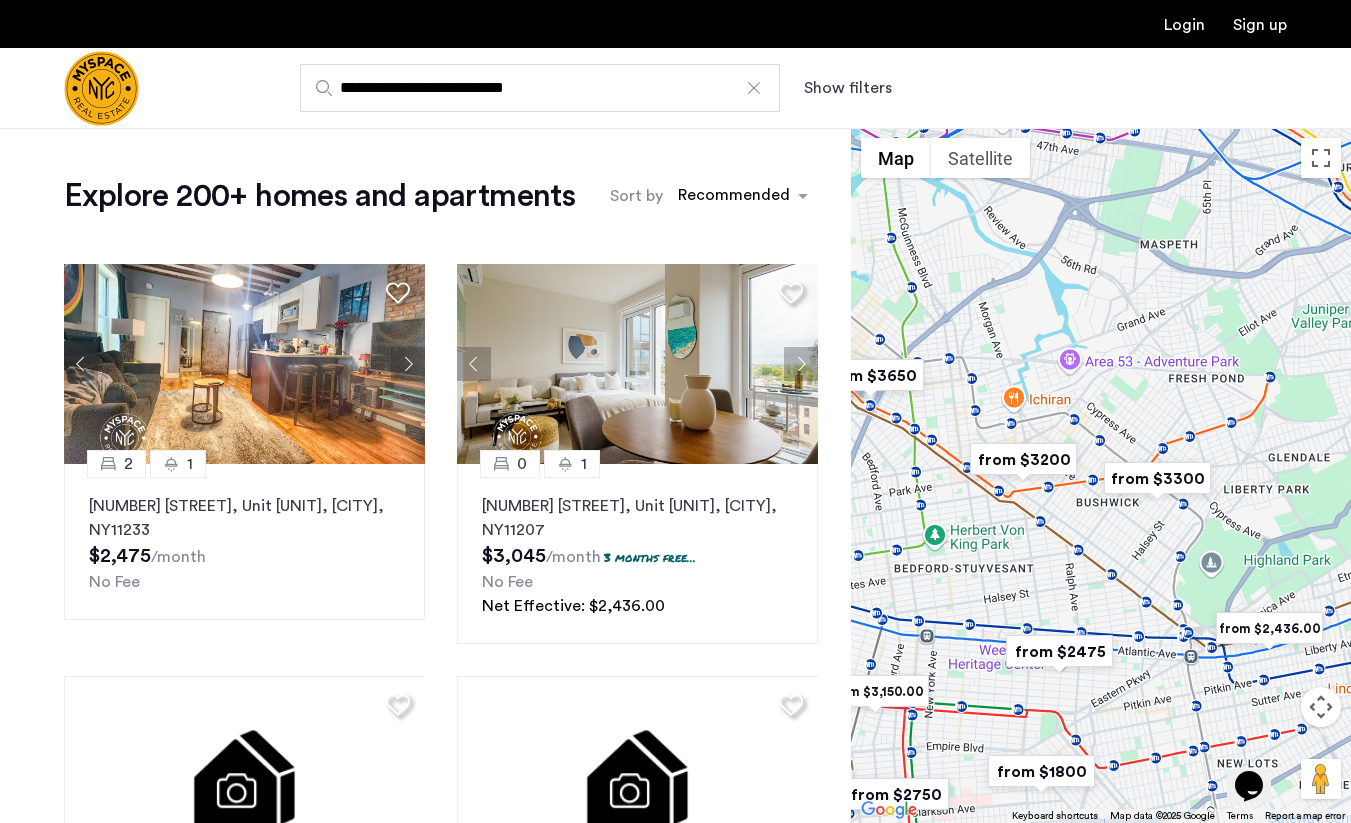 drag, startPoint x: 1104, startPoint y: 419, endPoint x: 1021, endPoint y: 559, distance: 162.75441 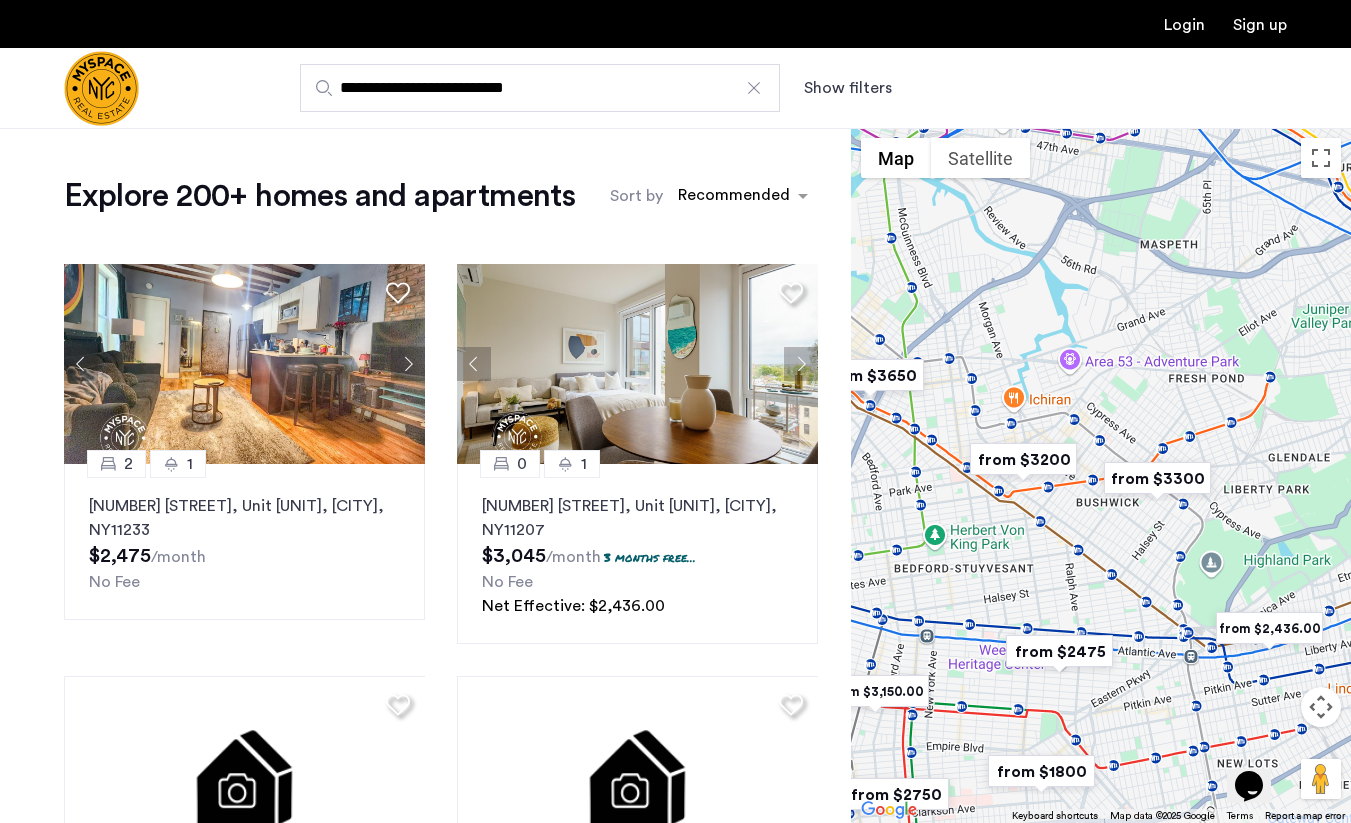 click on "To navigate, press the arrow keys." at bounding box center [1101, 475] 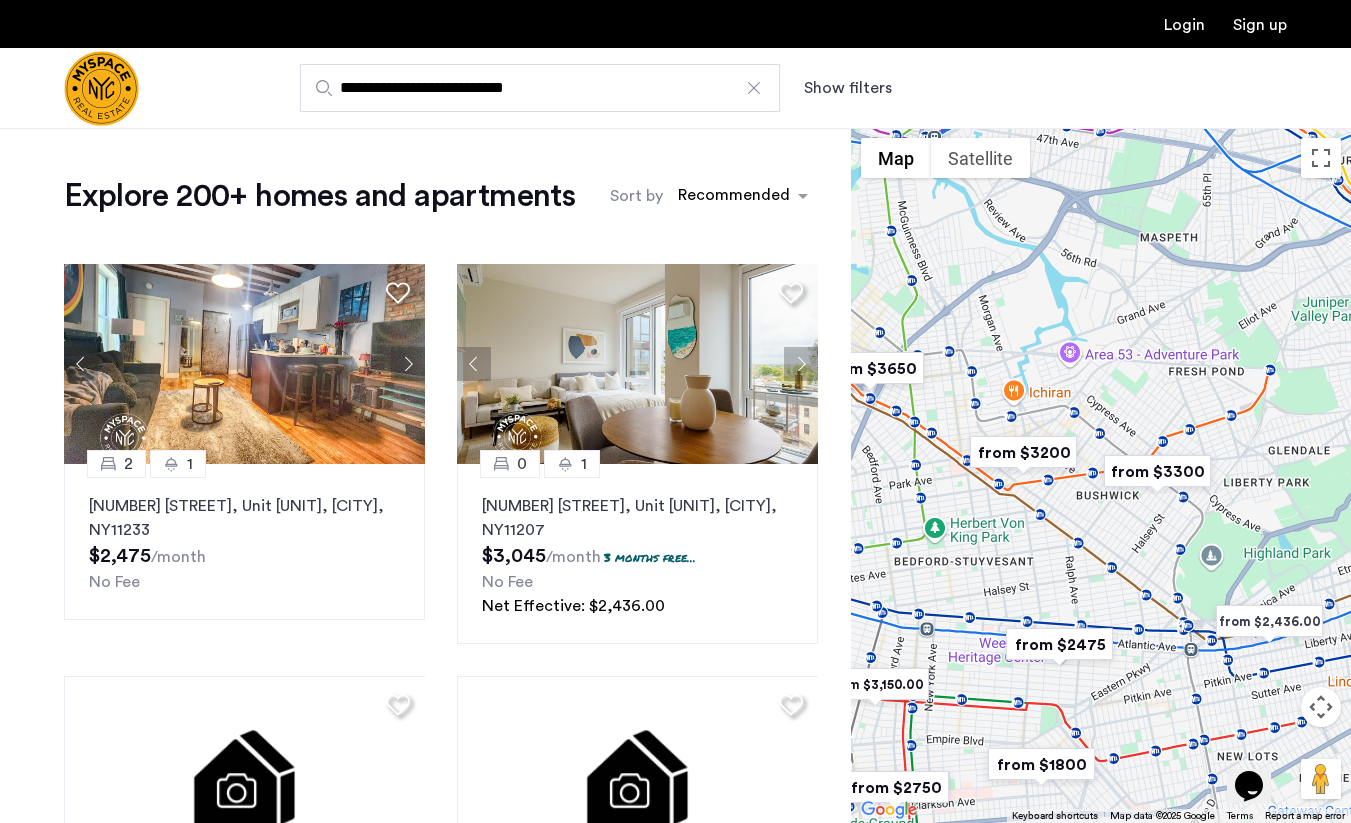 click on "**********" at bounding box center (773, 88) 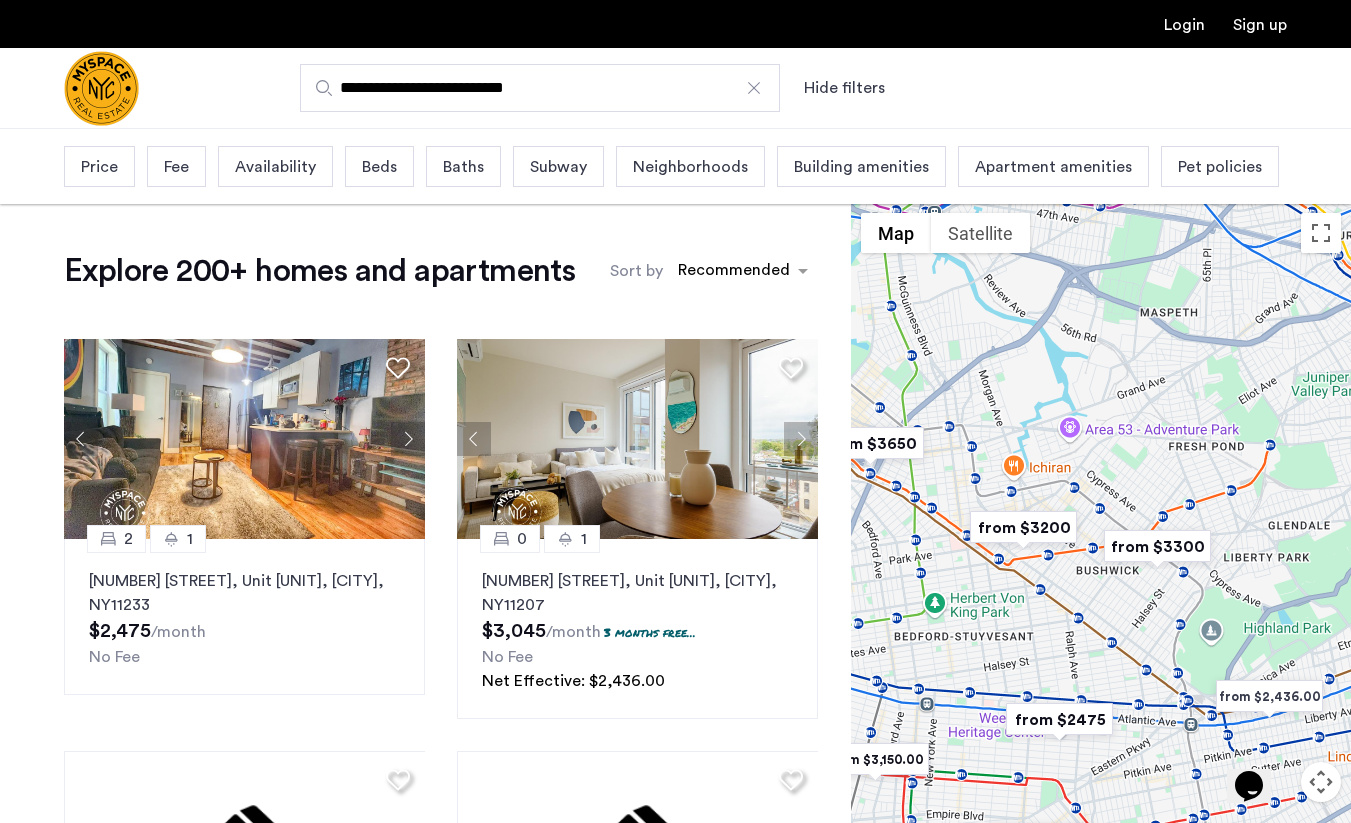 click on "Beds" at bounding box center [379, 167] 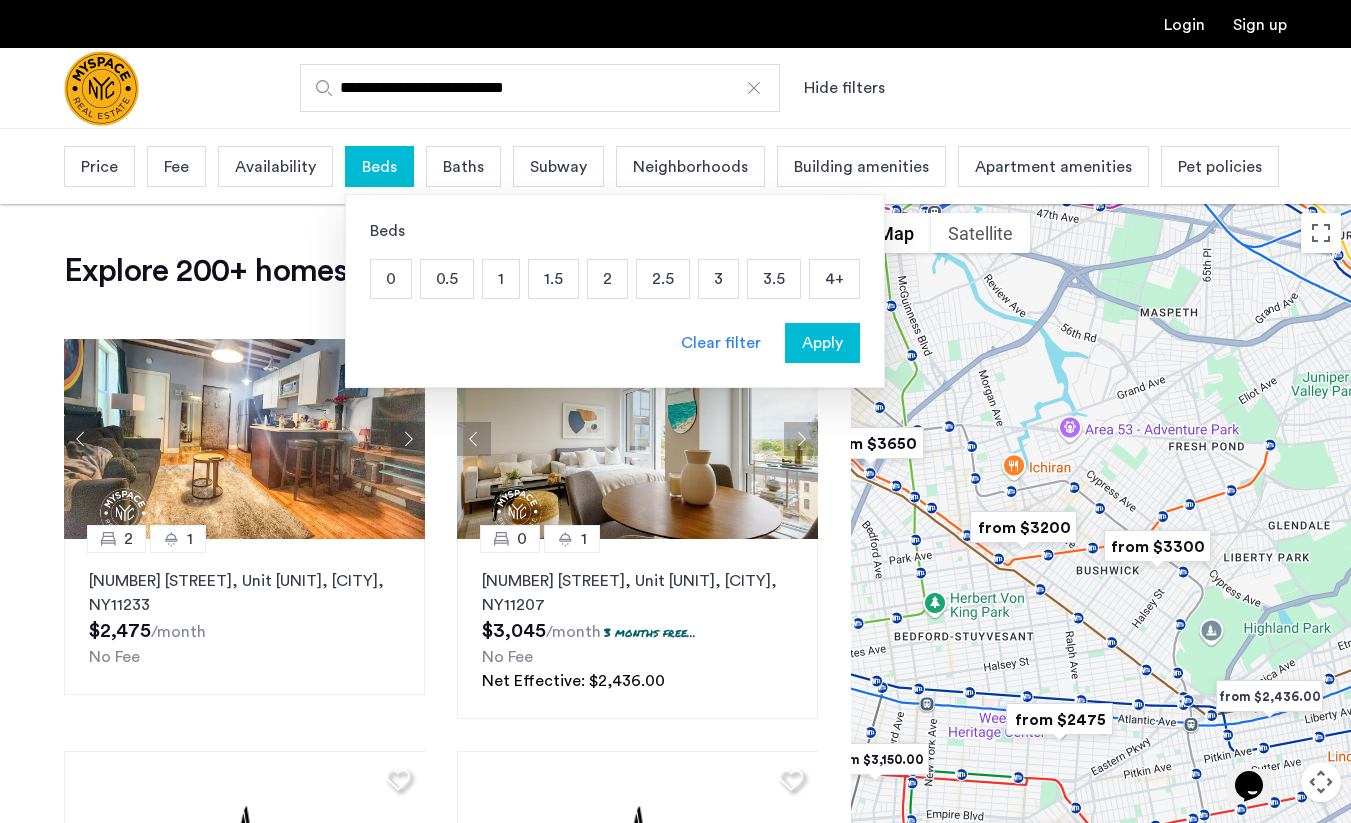 click on "2" at bounding box center [607, 279] 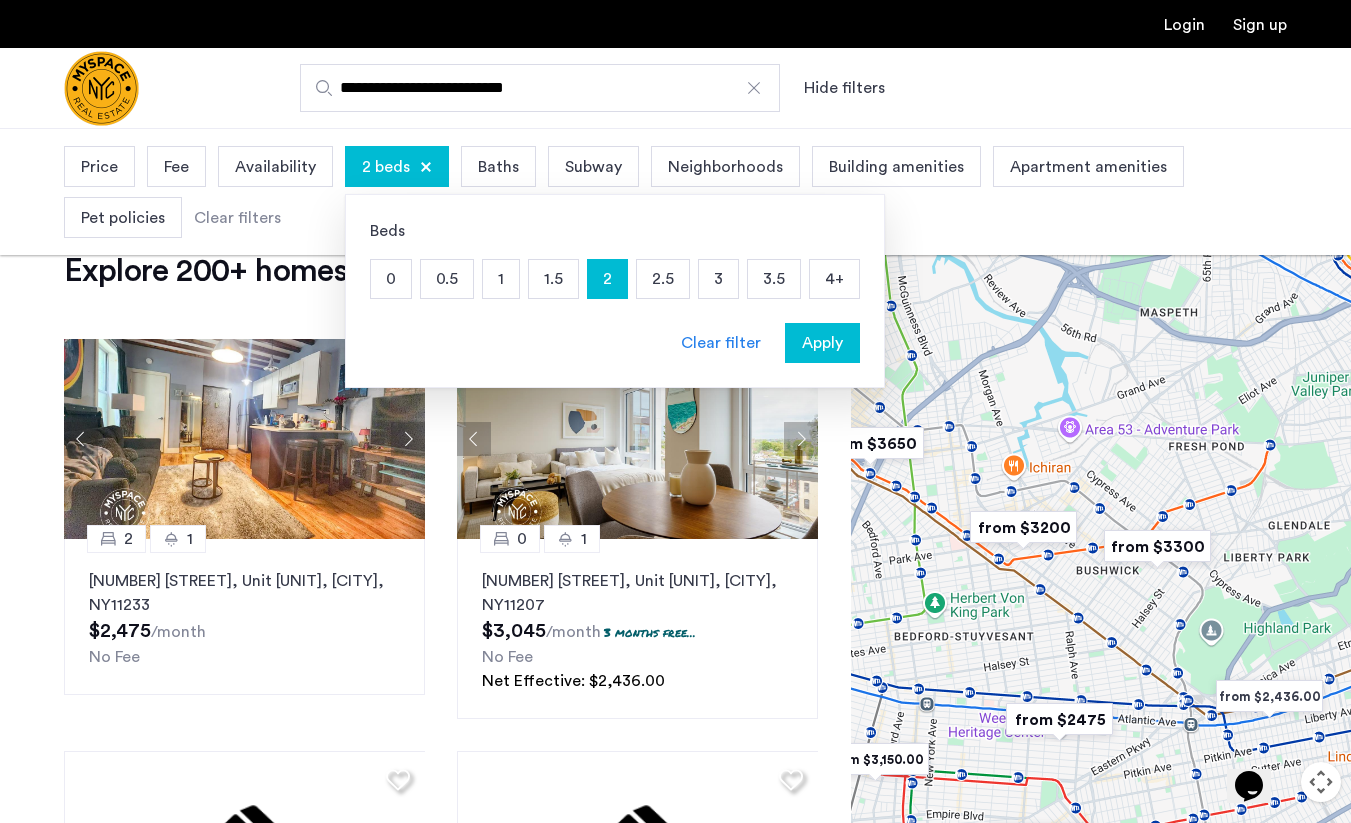 click on "Apply" at bounding box center [822, 343] 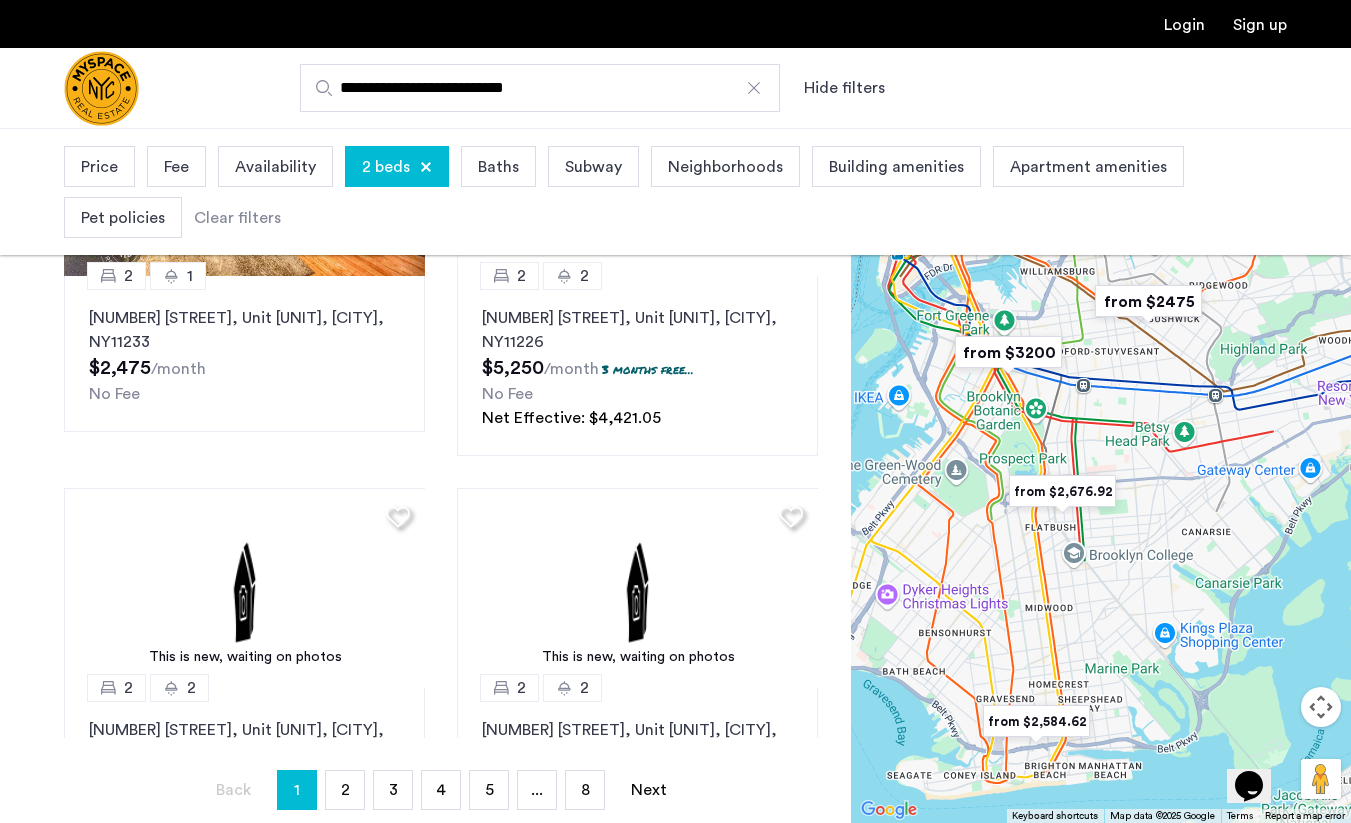 scroll, scrollTop: 344, scrollLeft: 0, axis: vertical 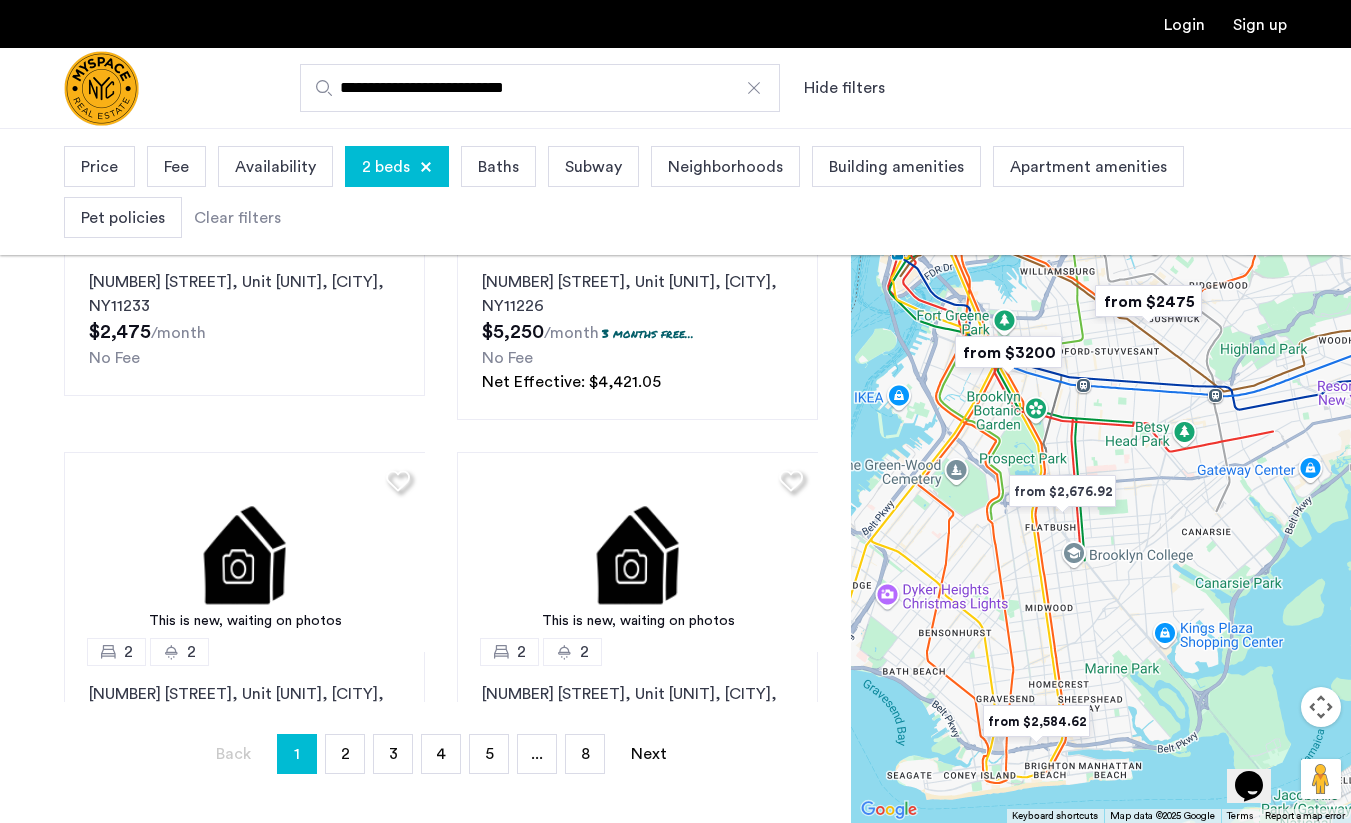 click at bounding box center [1148, 301] 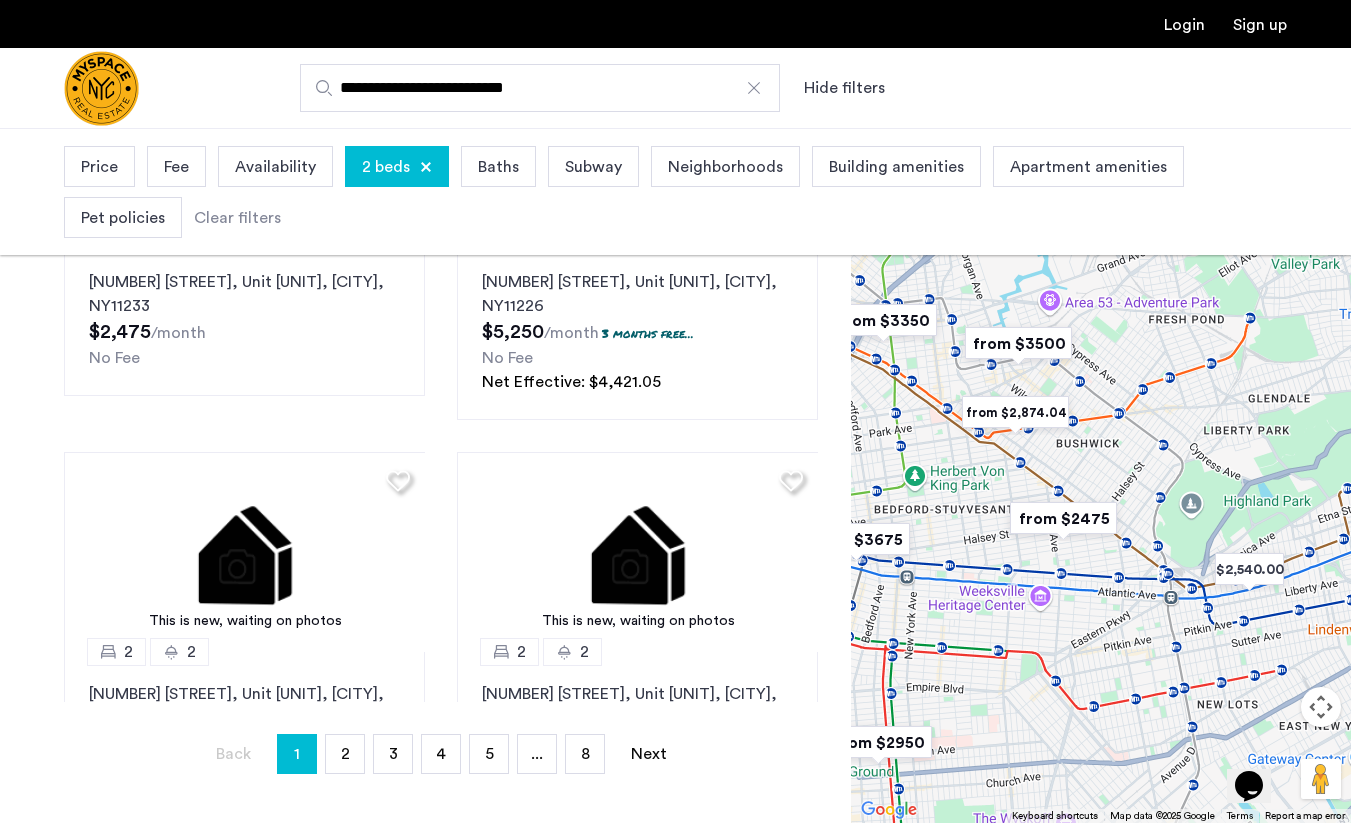 click at bounding box center (1015, 412) 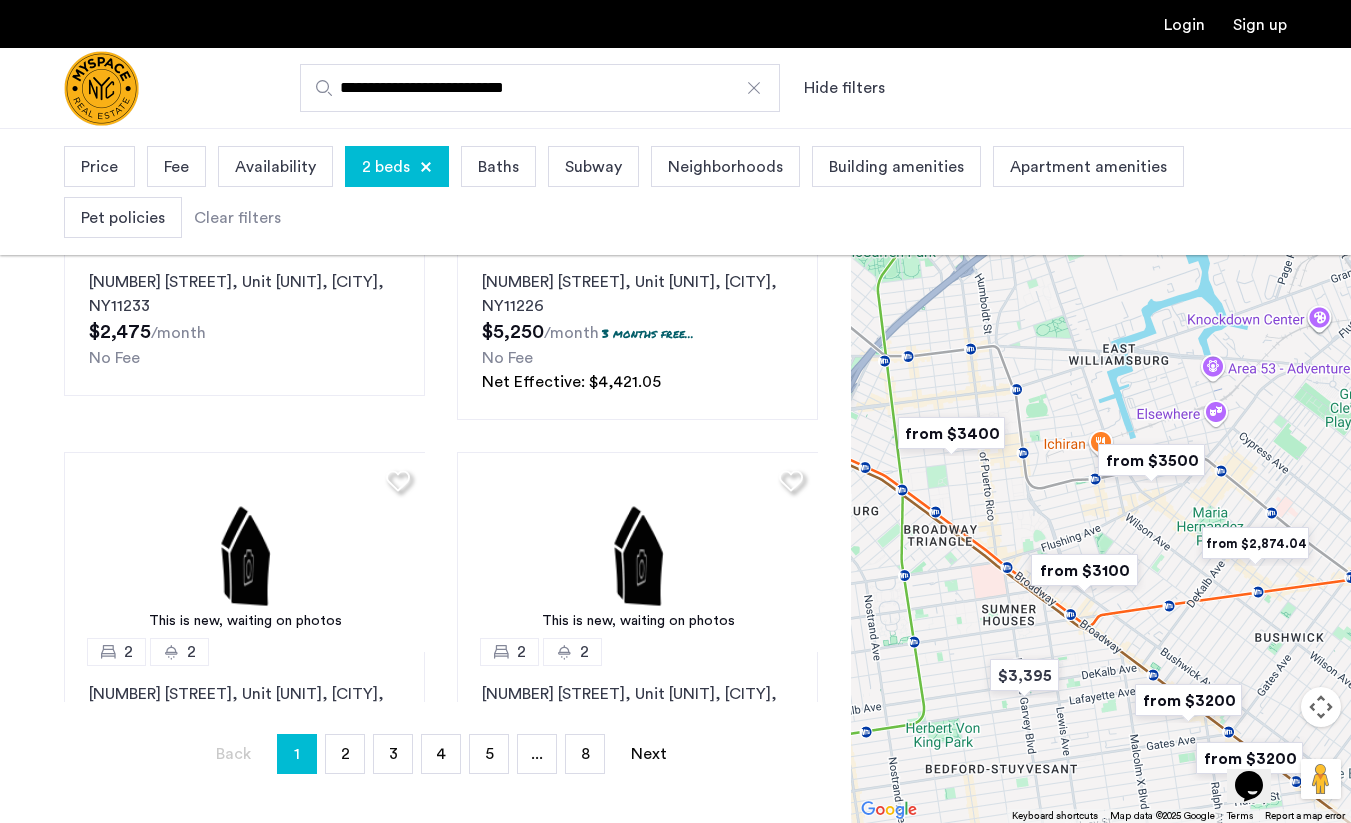 drag, startPoint x: 1032, startPoint y: 401, endPoint x: 1074, endPoint y: 571, distance: 175.11139 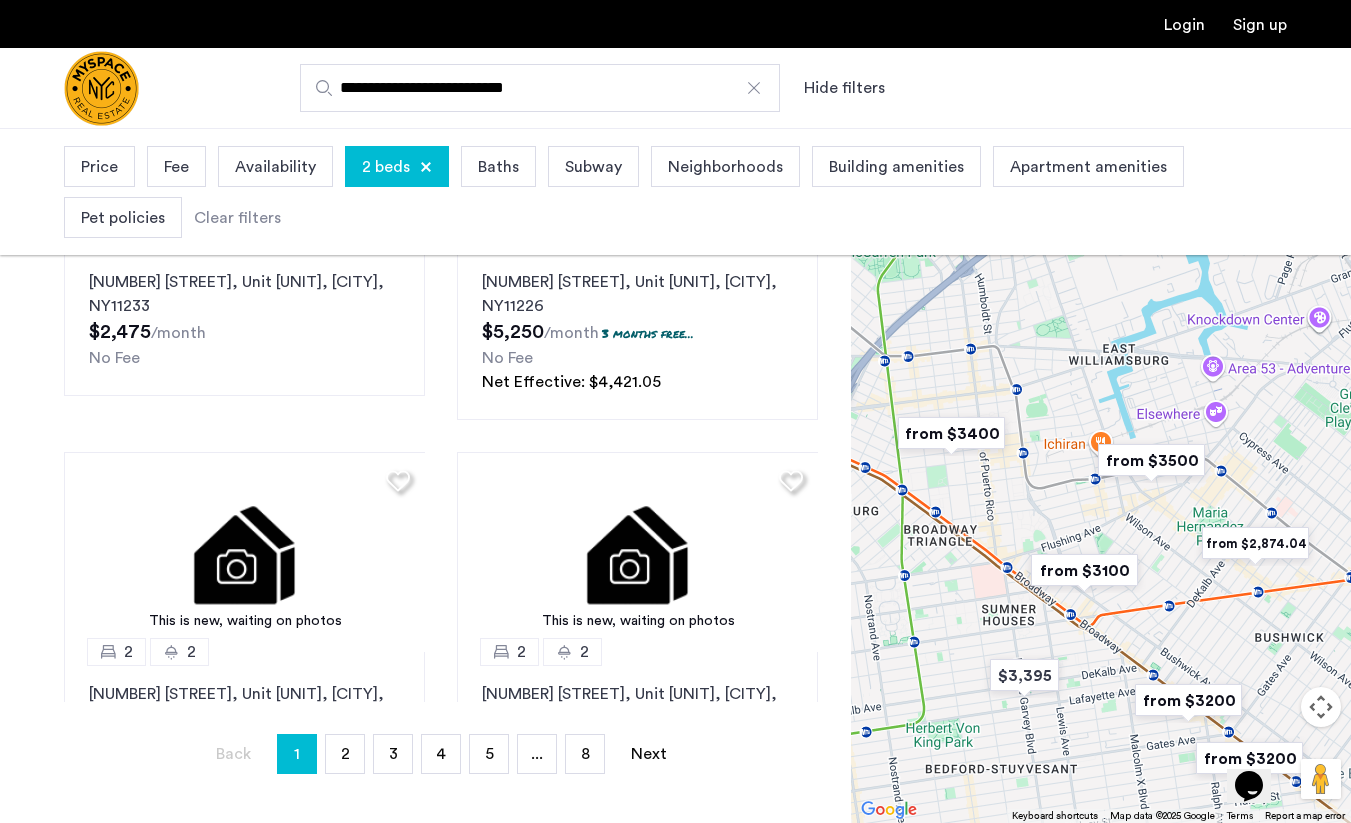 click at bounding box center [1084, 570] 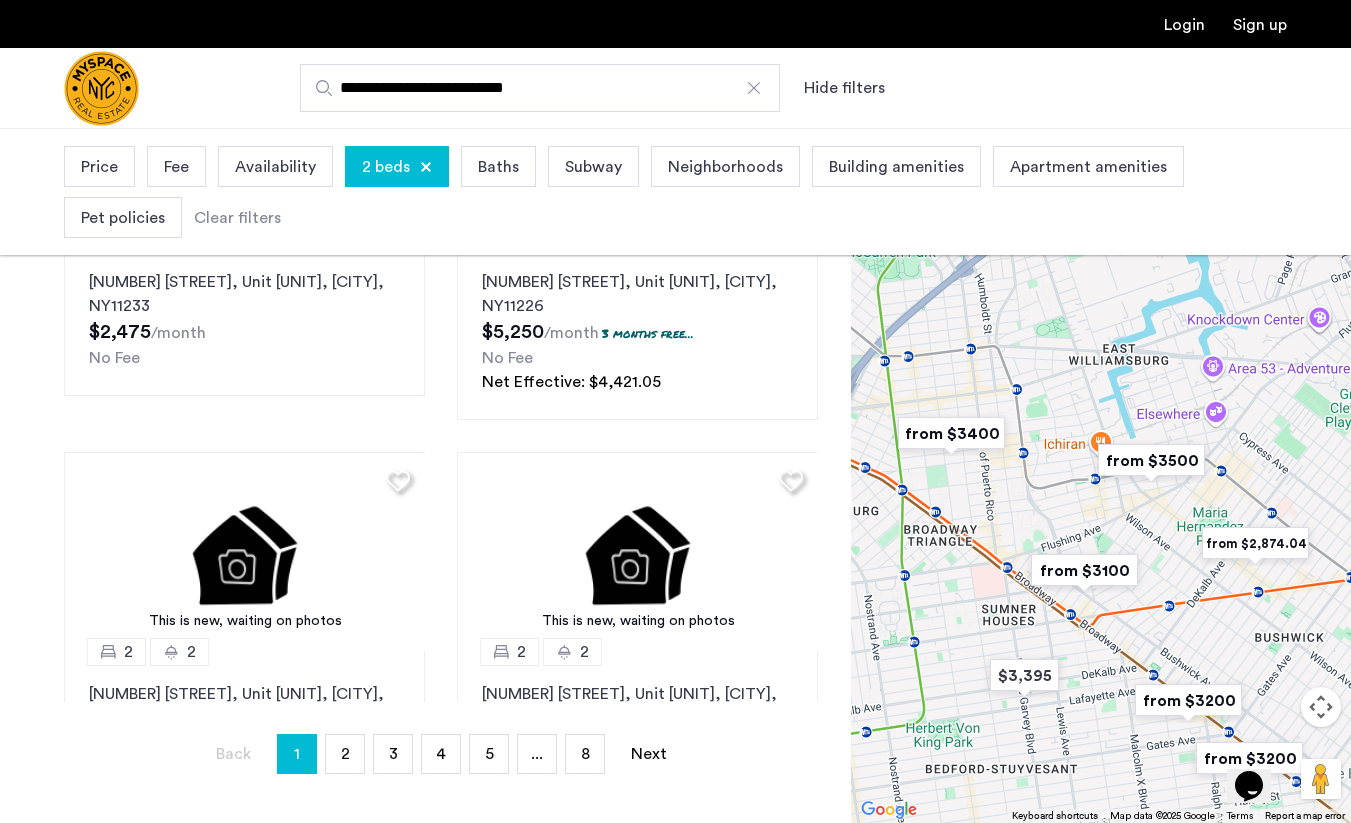 click at bounding box center [1255, 543] 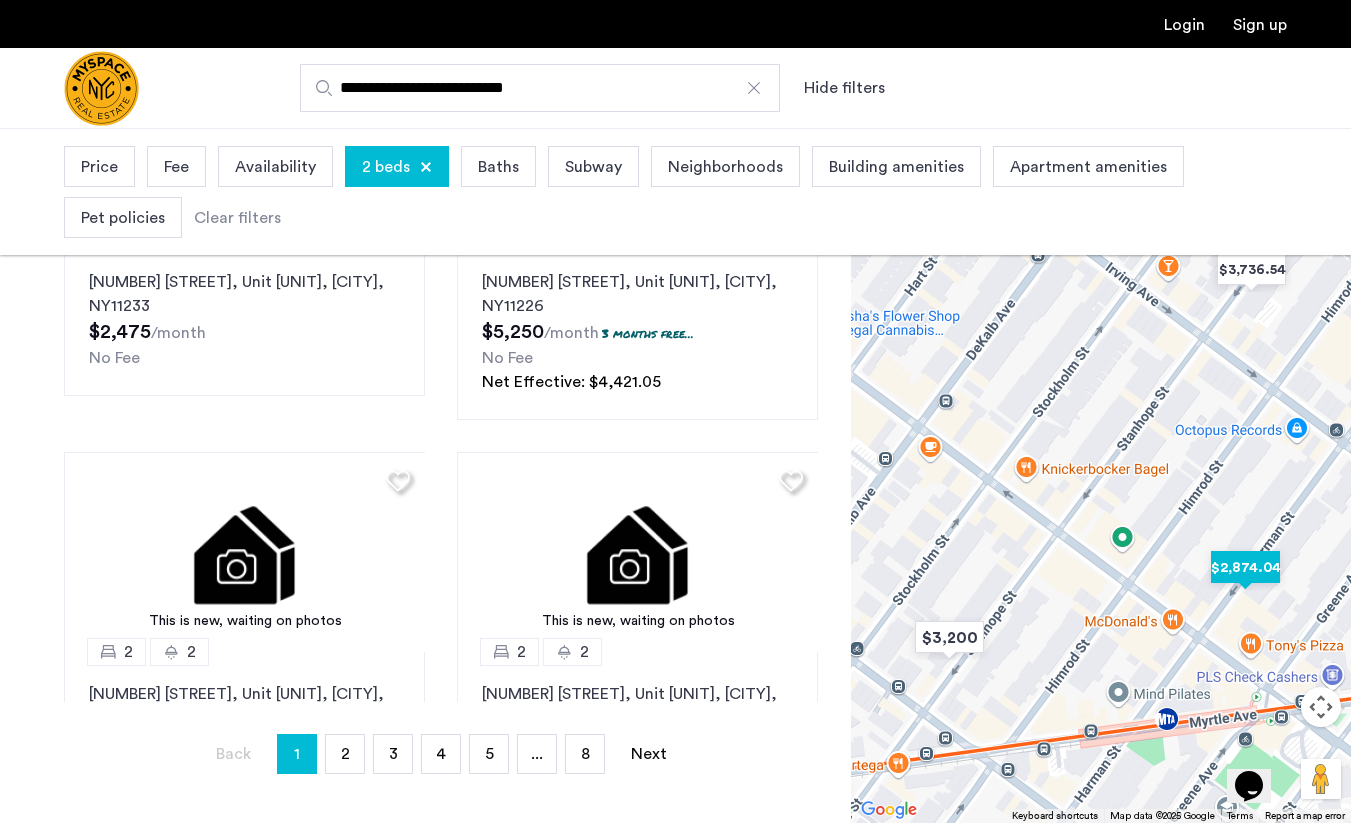 click at bounding box center (1245, 567) 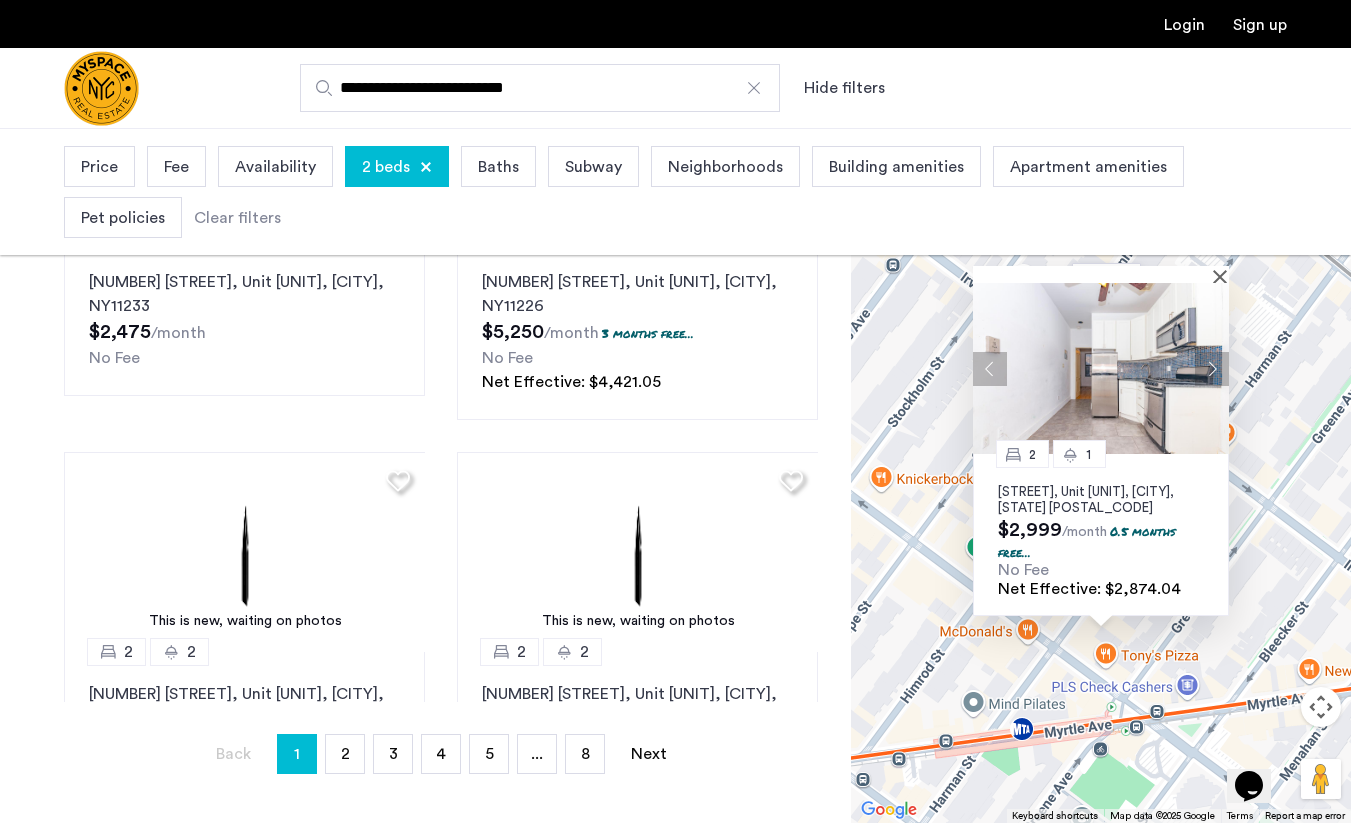 click at bounding box center [1101, 368] 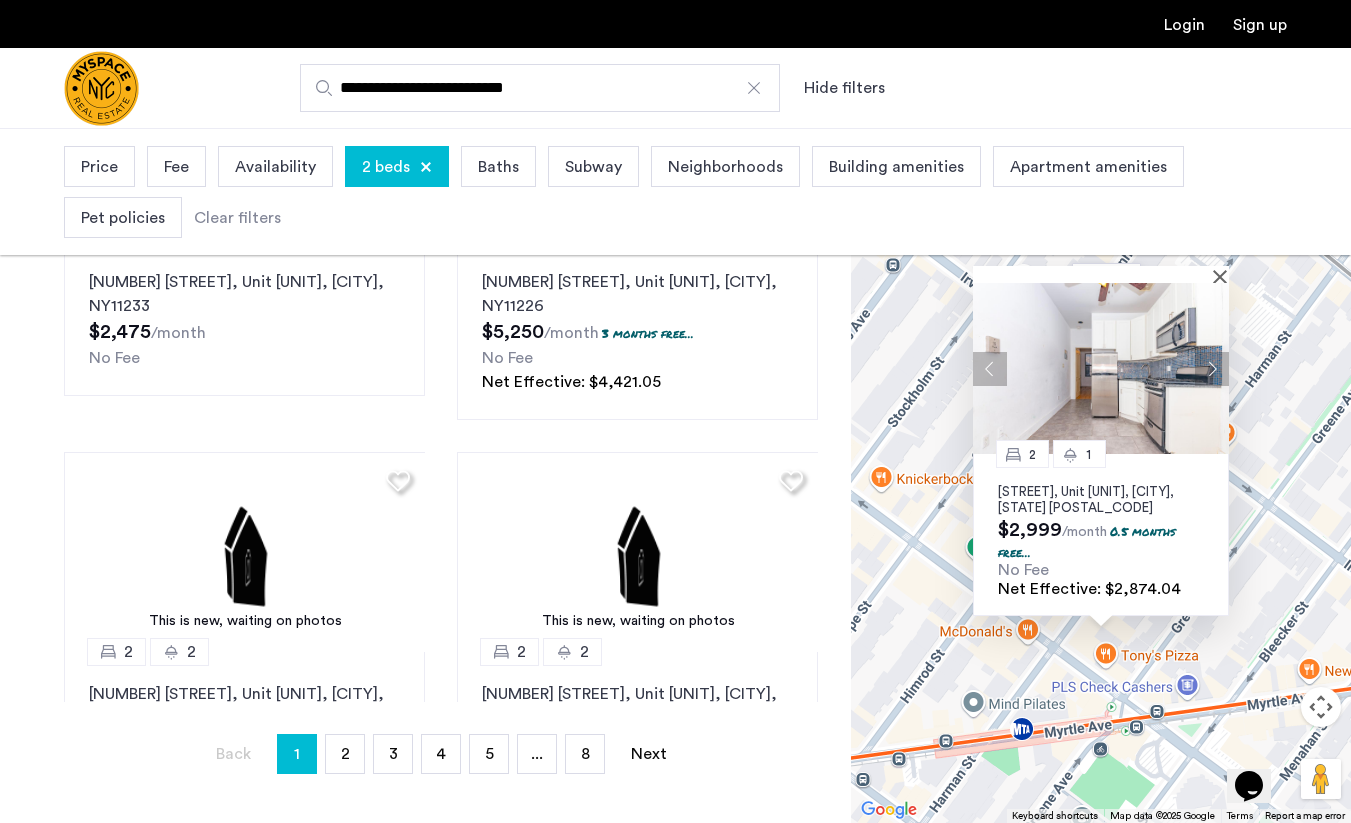 click on "[NUMBER] [STREET], Unit [UNIT], [CITY], [STATE] [POSTAL_CODE] [PRICE] /month 0.5 months free... No Fee Net Effective: [PRICE]" at bounding box center [1101, 475] 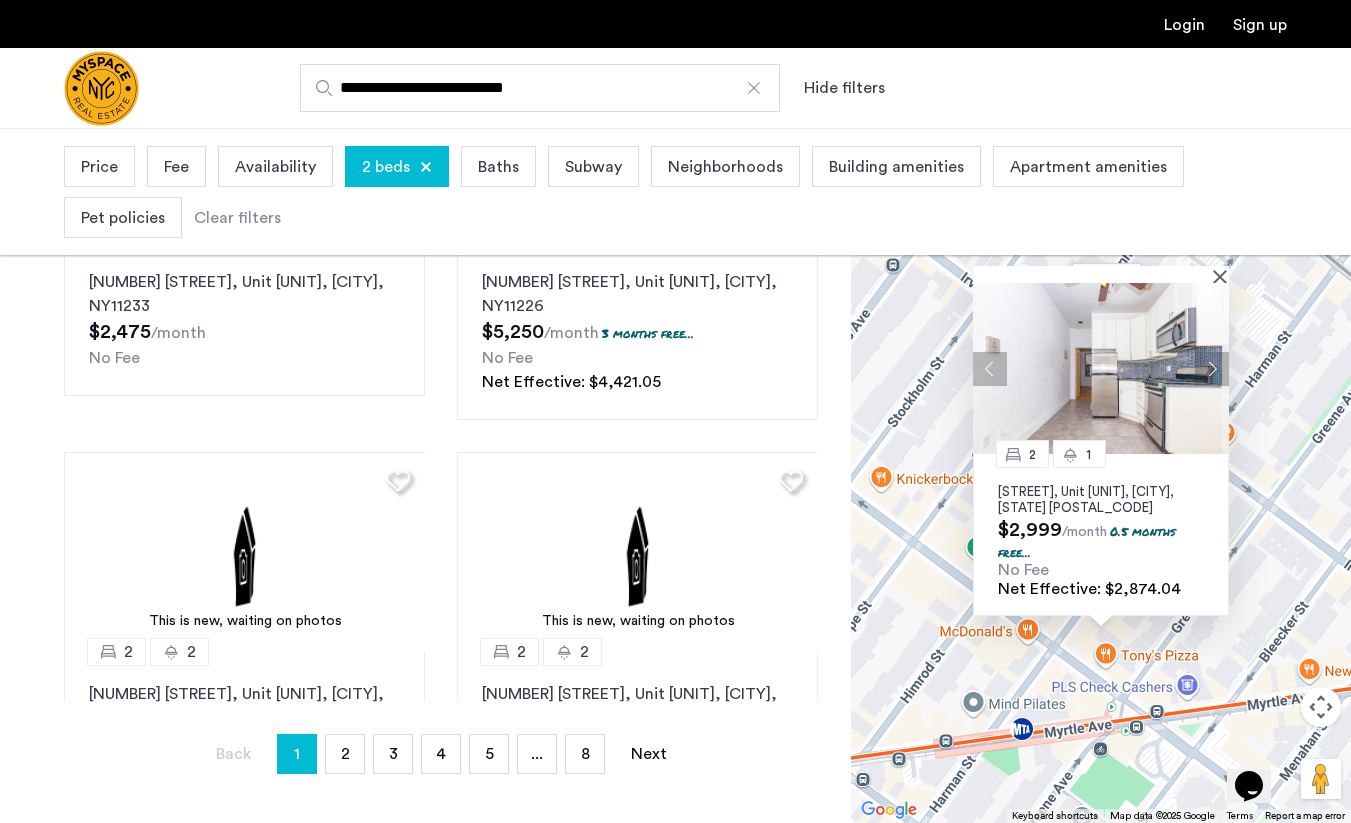 click at bounding box center [1101, 274] 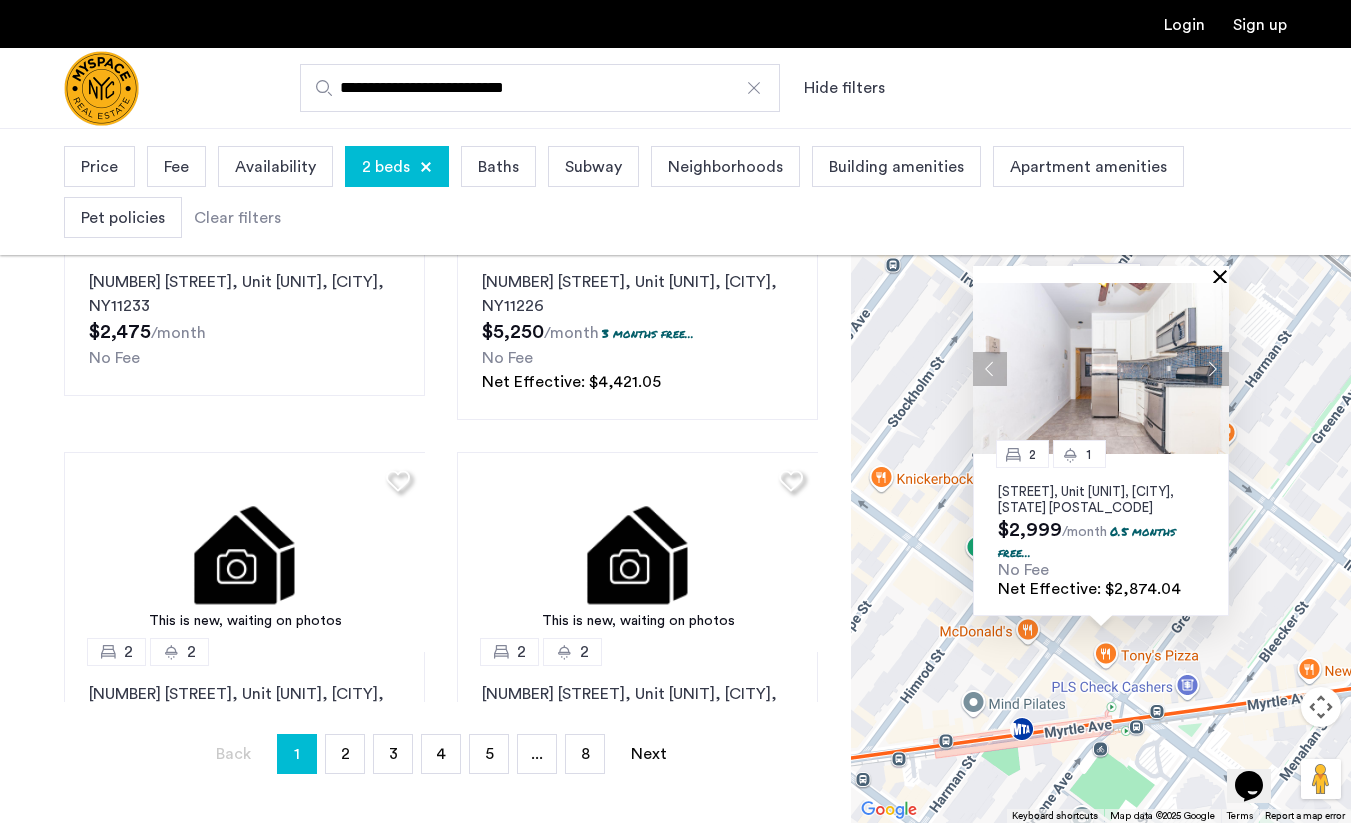 click at bounding box center (1224, 276) 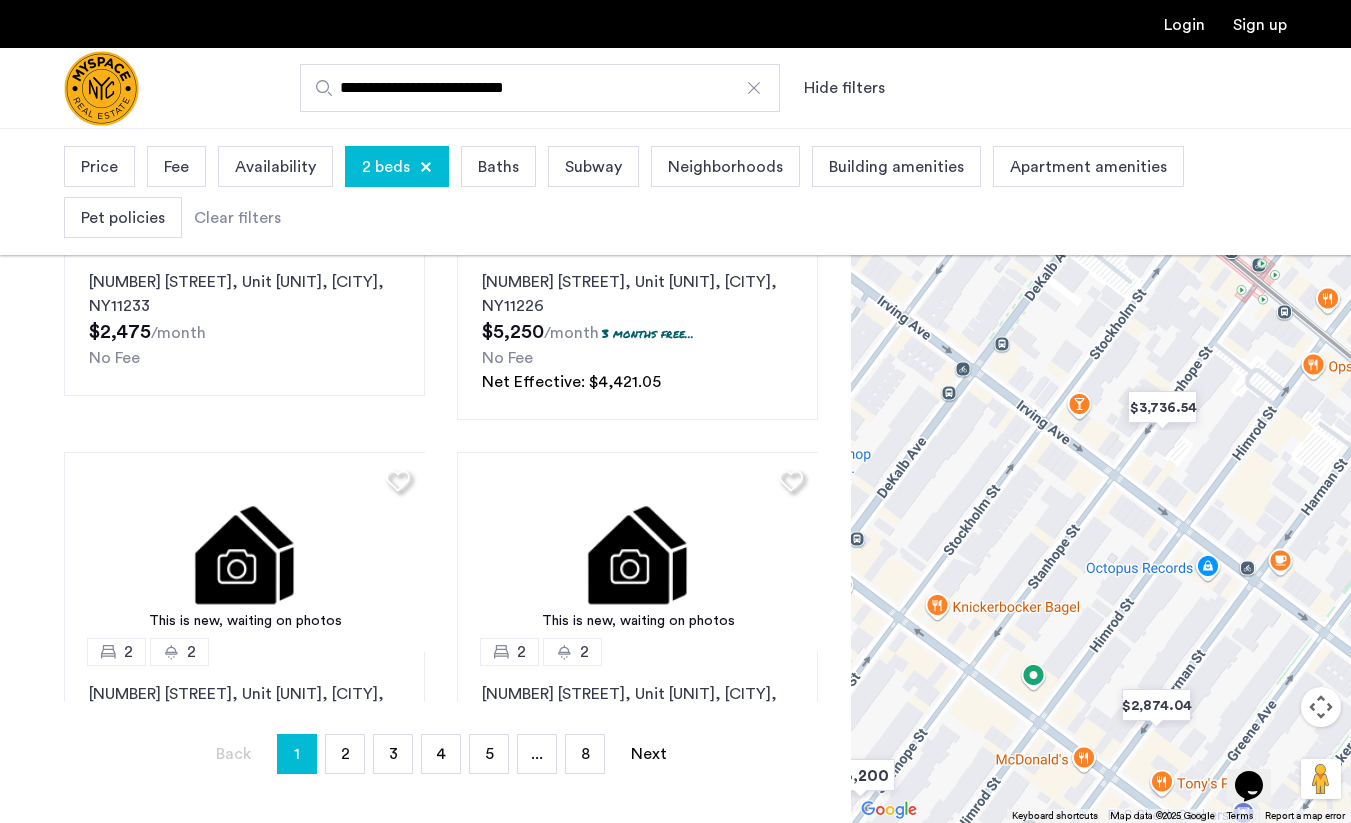 drag, startPoint x: 1075, startPoint y: 350, endPoint x: 1131, endPoint y: 480, distance: 141.54858 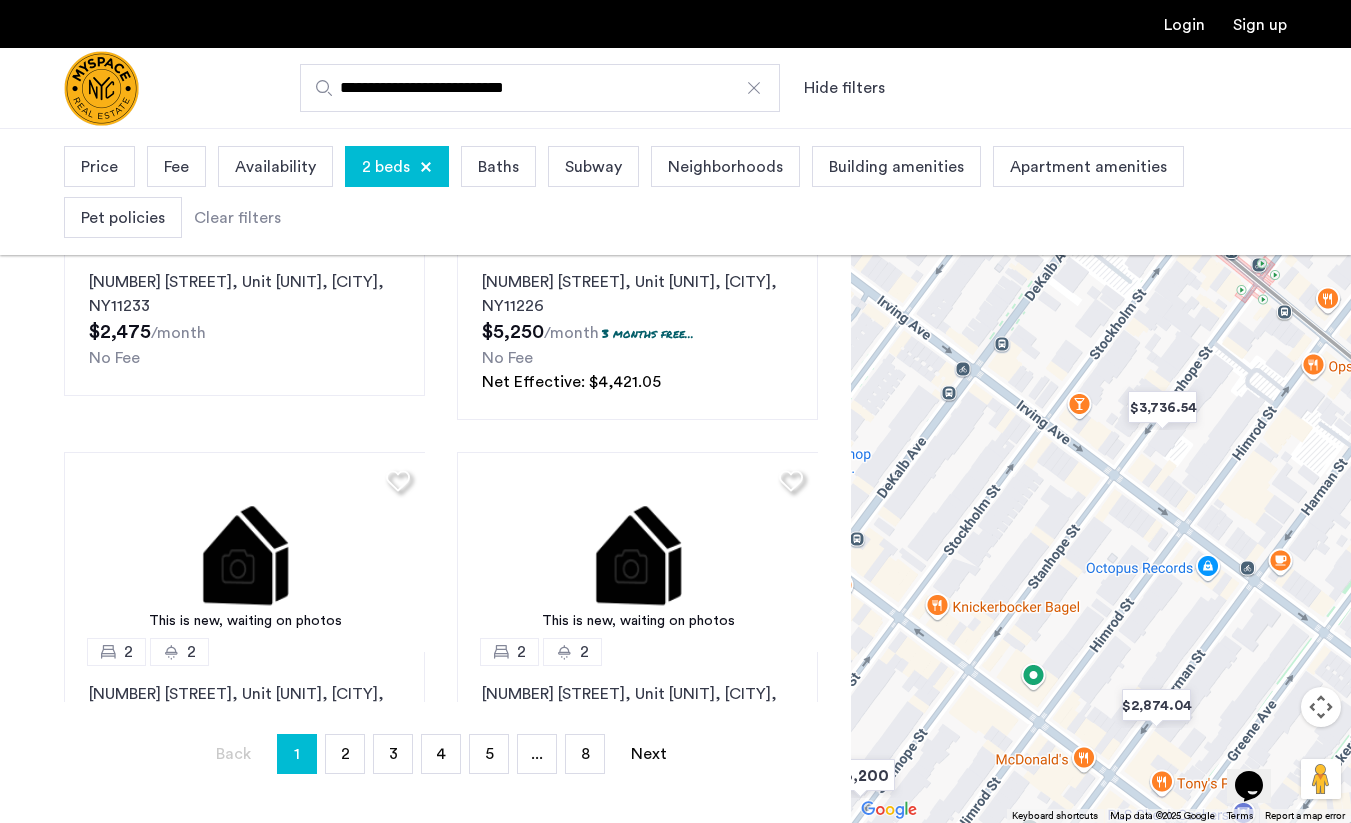 click at bounding box center [1101, 475] 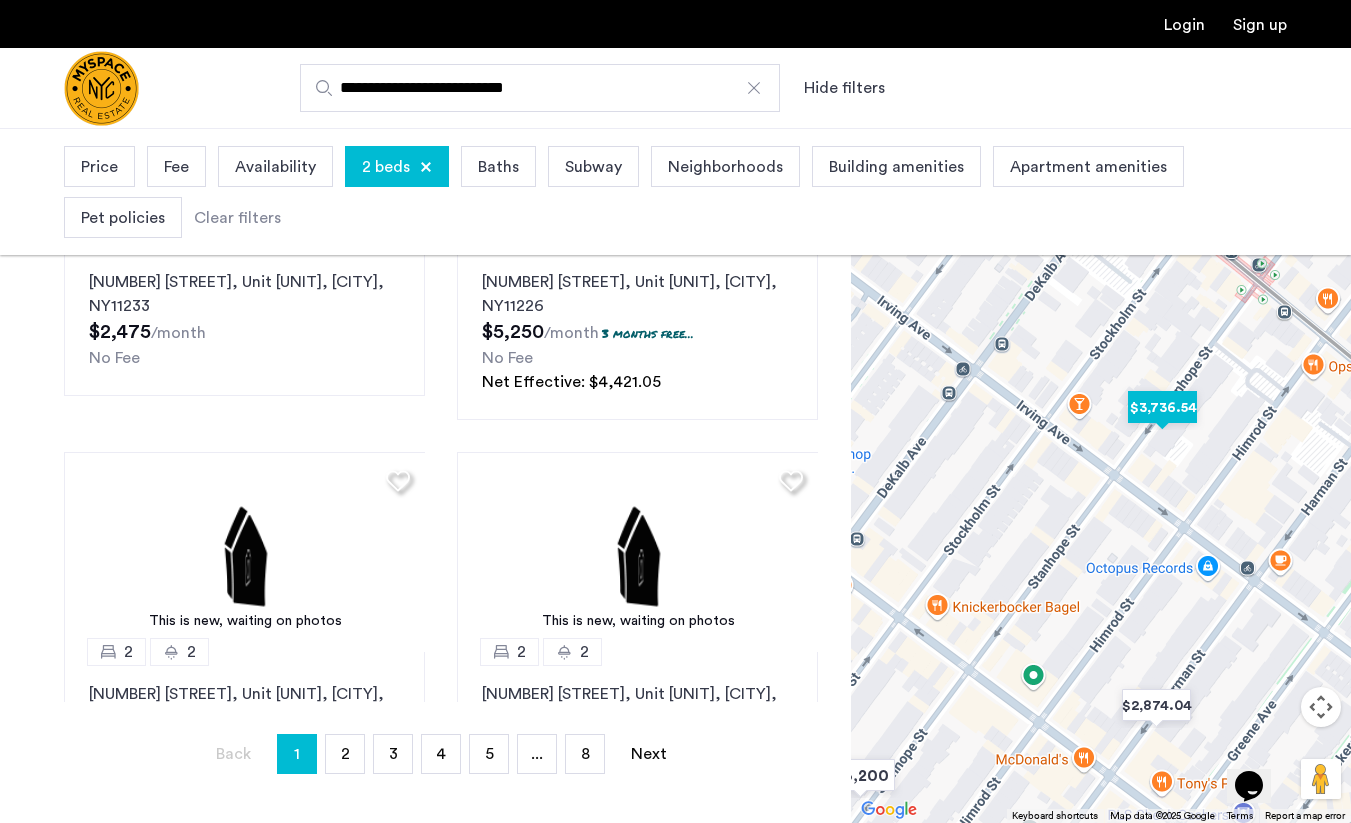 click at bounding box center (1162, 407) 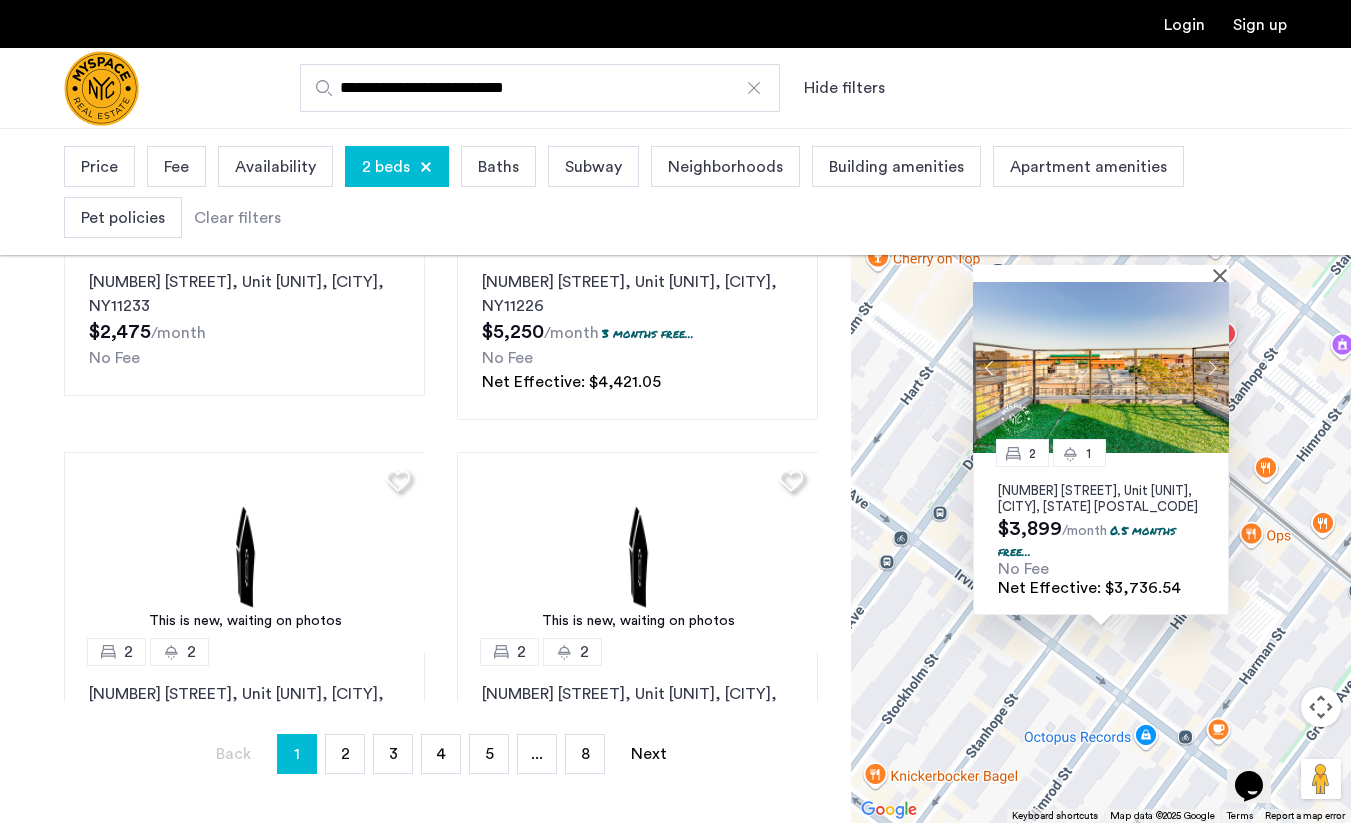 click at bounding box center (1101, 367) 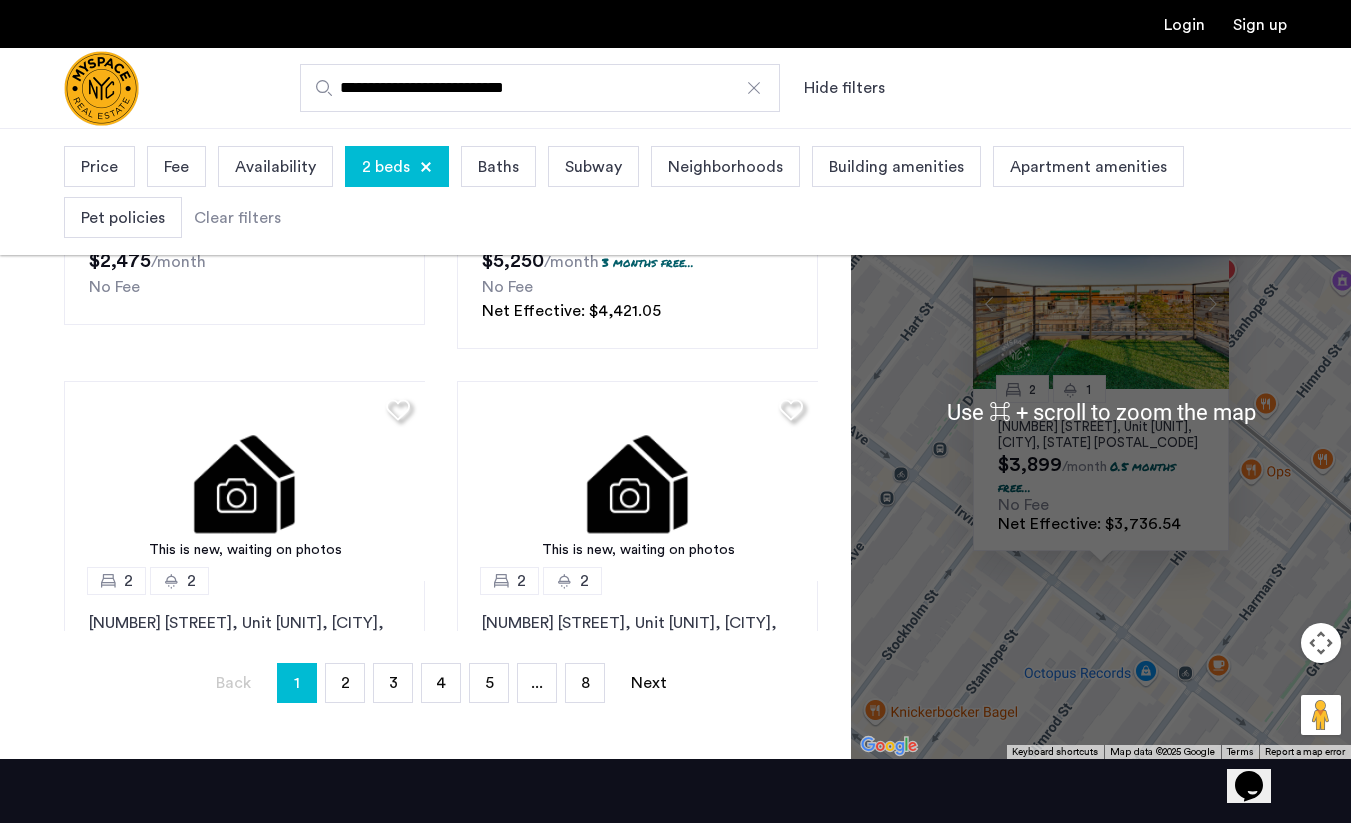 scroll, scrollTop: 425, scrollLeft: 0, axis: vertical 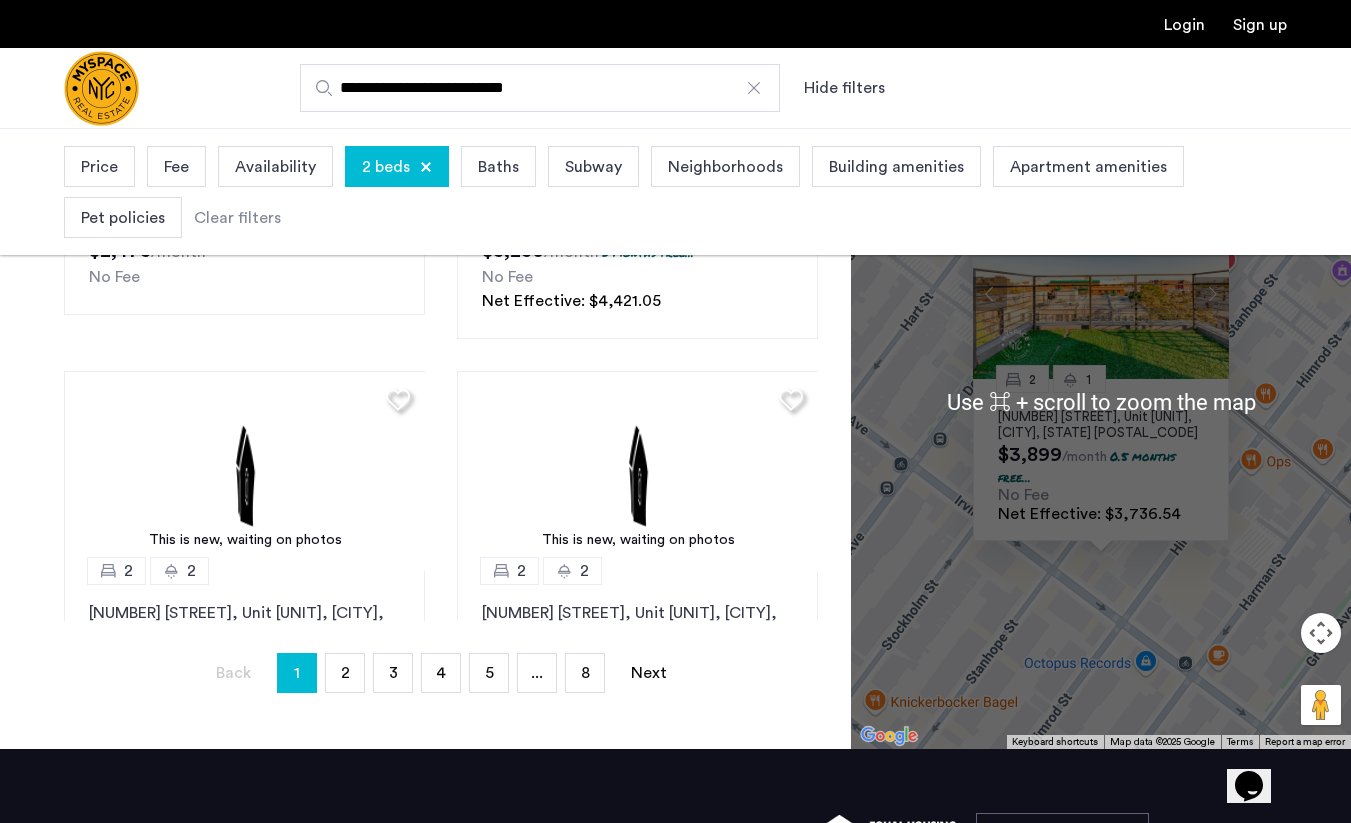 click on "[NUMBER] [STREET], Unit [UNIT], [CITY], [STATE] [POSTAL_CODE] [PRICE] /month 0.5 months free... No Fee Net Effective: [PRICE]" at bounding box center [1101, 401] 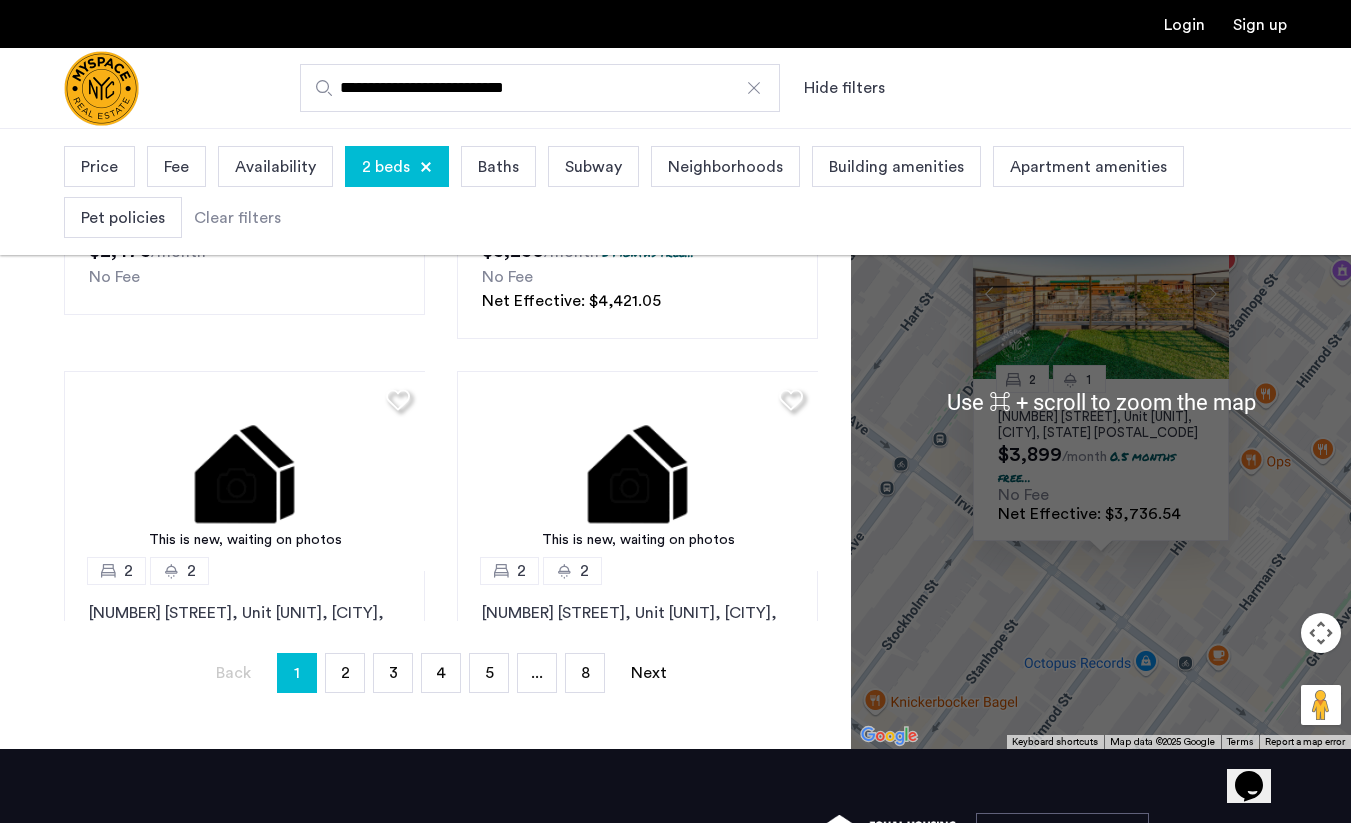 click on "[NUMBER] [STREET], Unit [UNIT], [CITY], [STATE] [POSTAL_CODE]" at bounding box center [1101, 425] 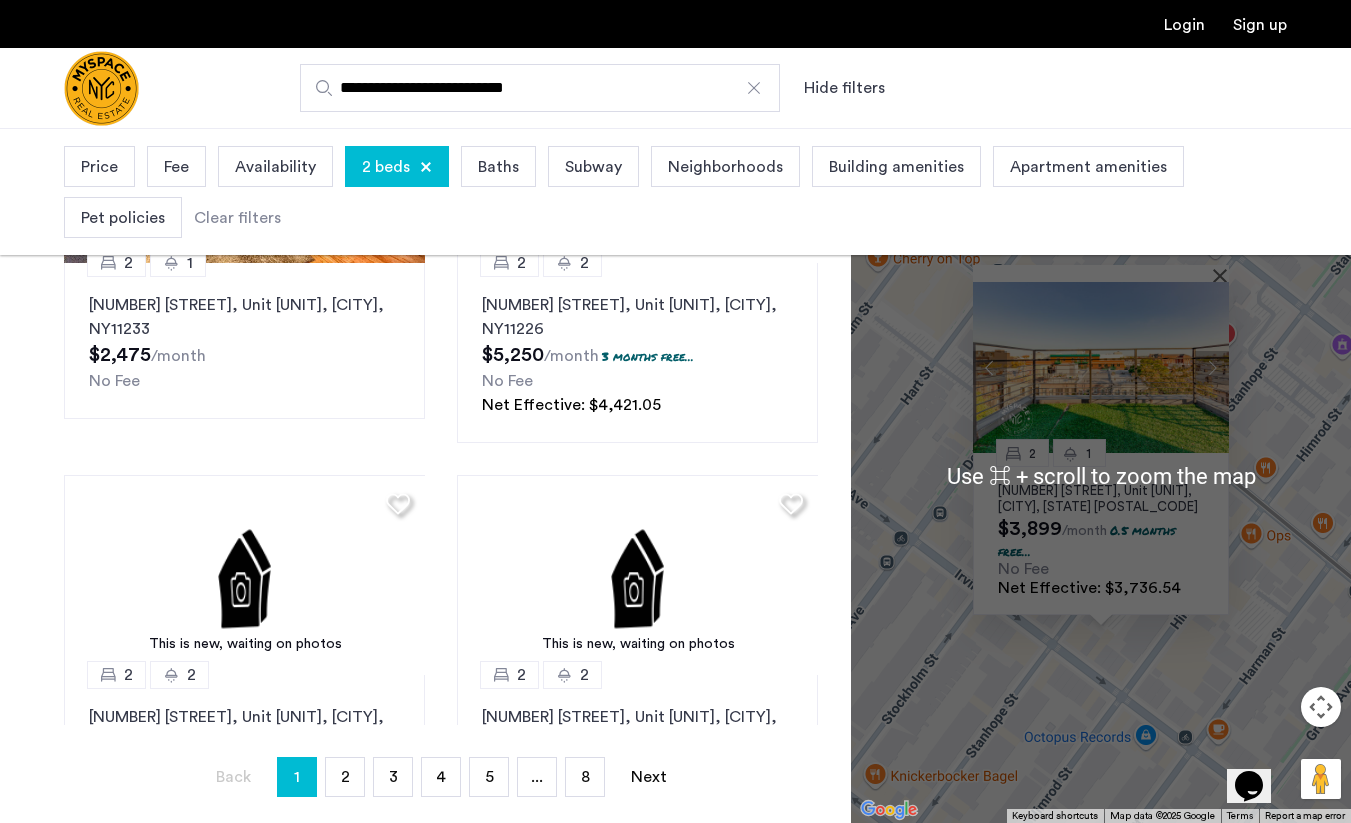 scroll, scrollTop: 320, scrollLeft: 0, axis: vertical 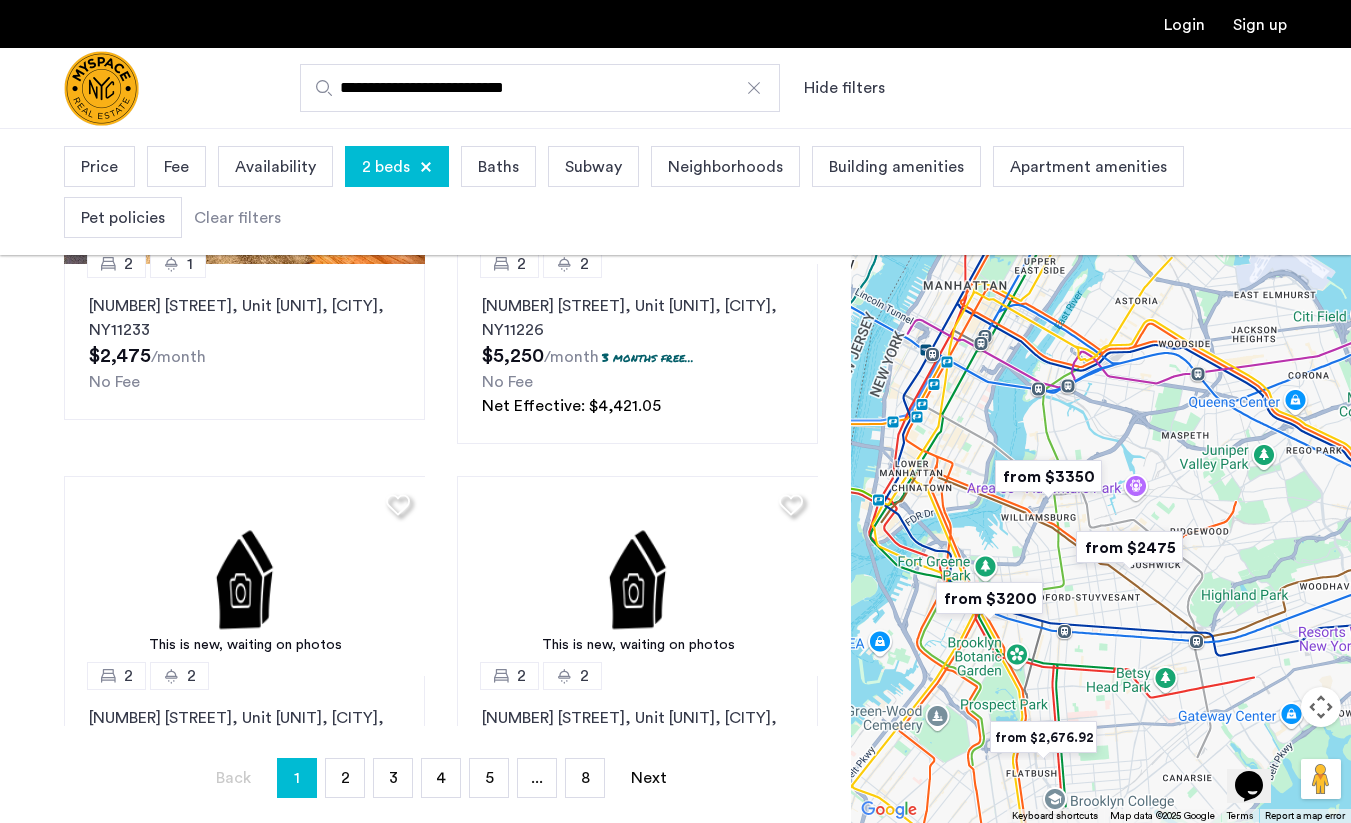 drag, startPoint x: 1164, startPoint y: 568, endPoint x: 1112, endPoint y: 573, distance: 52.23983 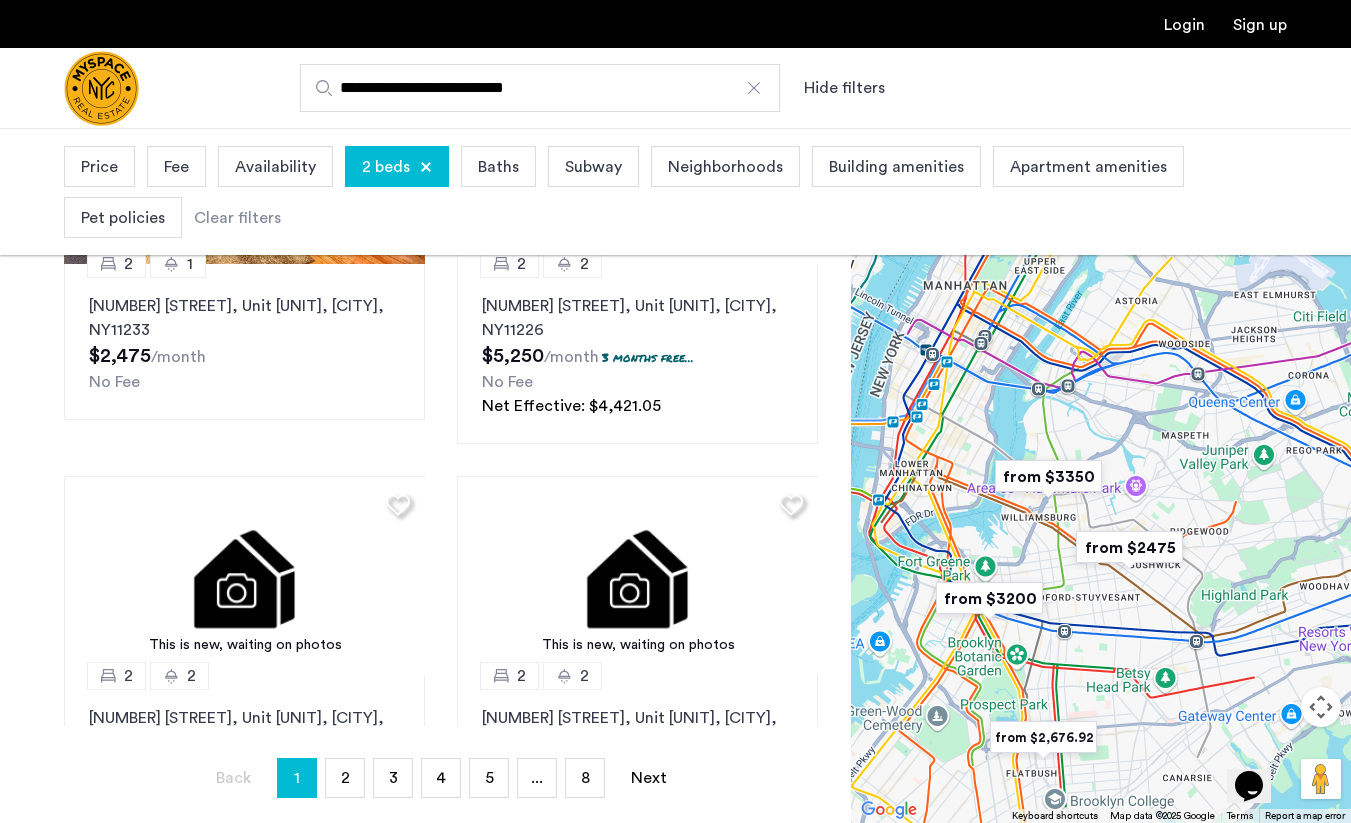 click at bounding box center (1101, 475) 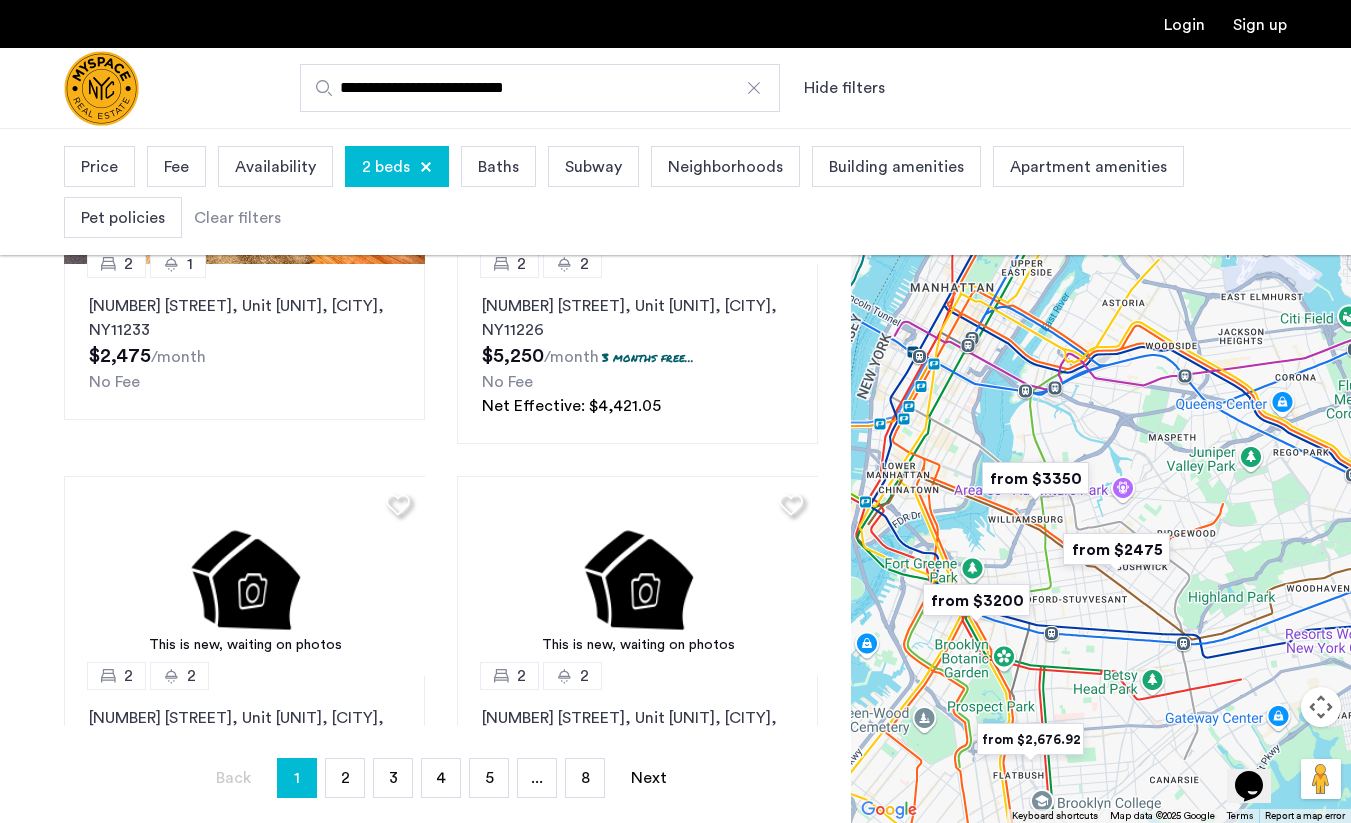 click at bounding box center [1035, 478] 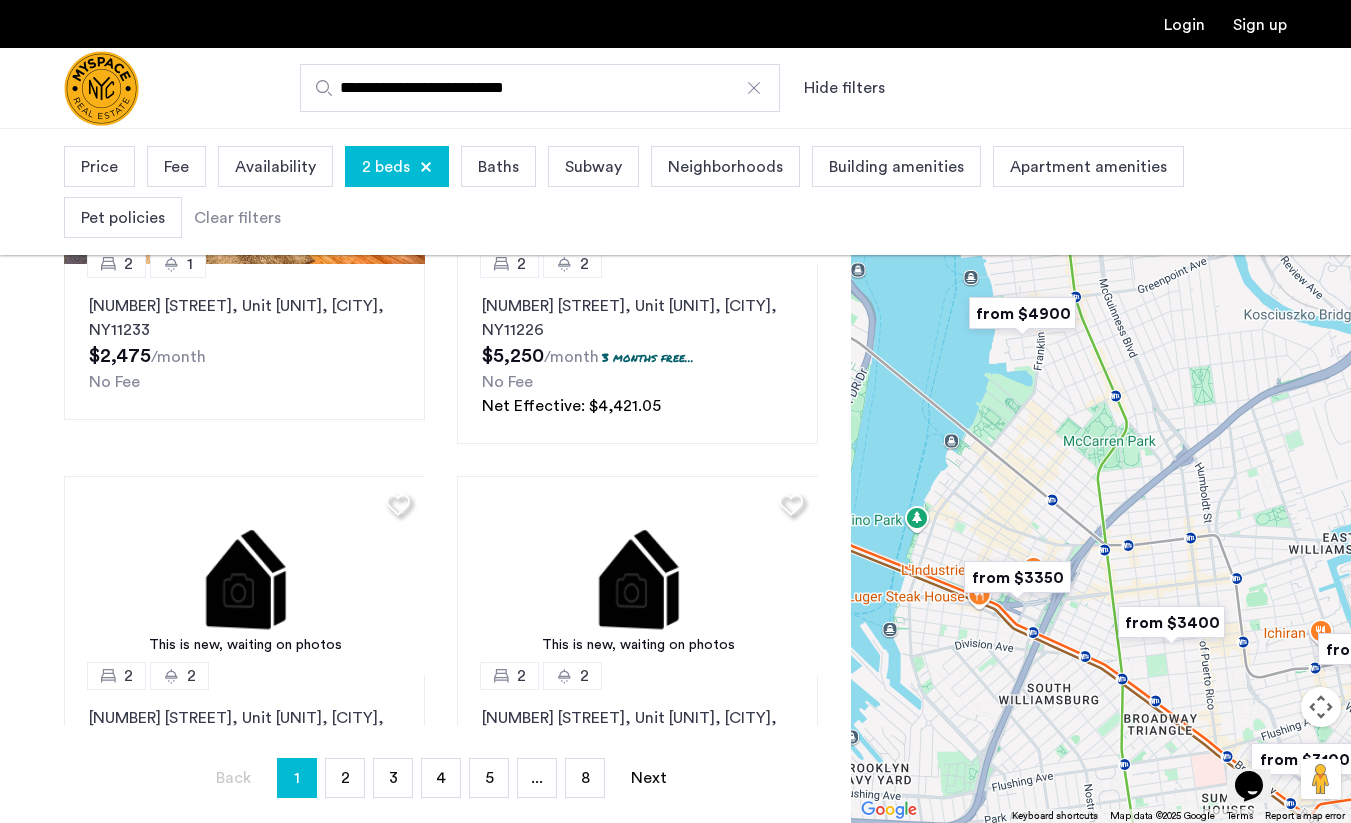 click at bounding box center [1171, 622] 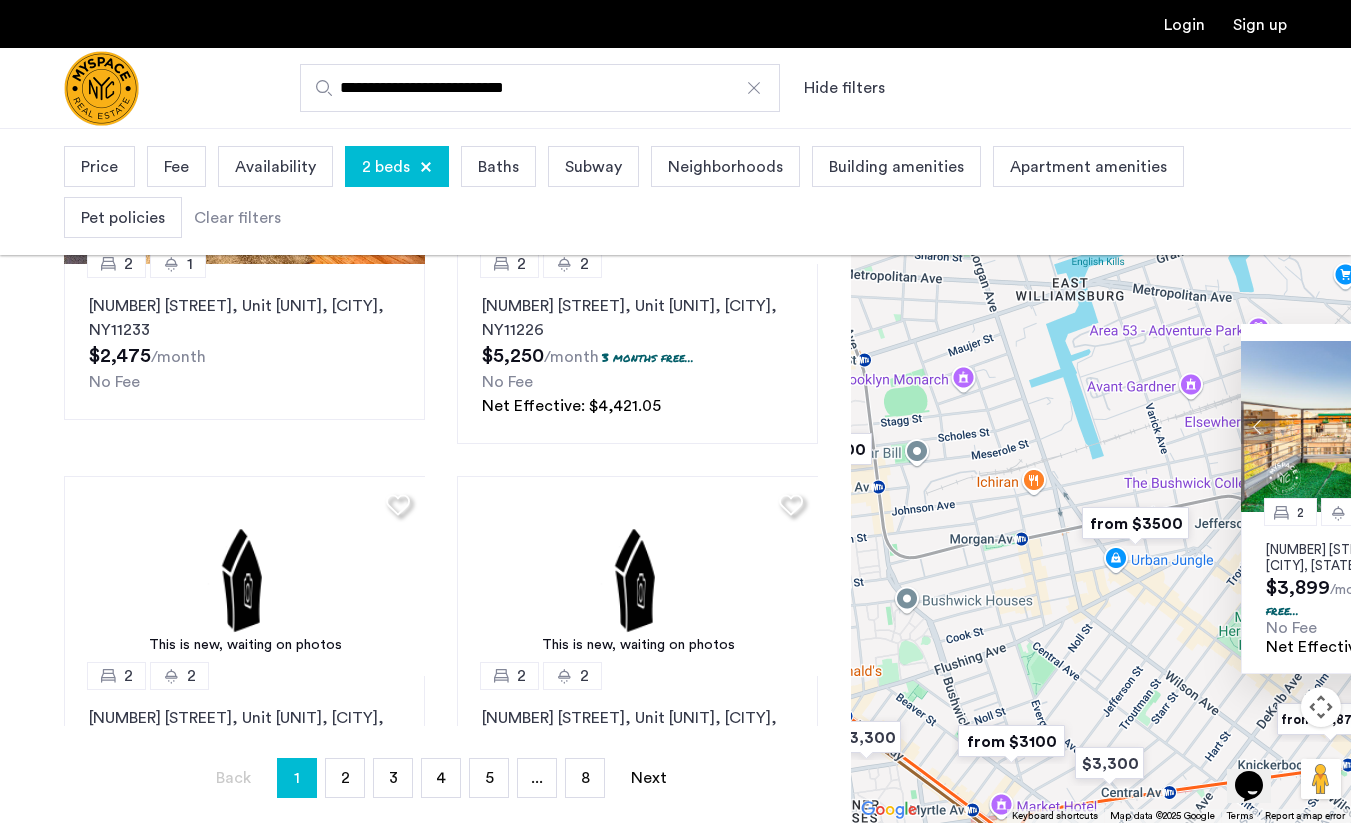 drag, startPoint x: 970, startPoint y: 536, endPoint x: 1221, endPoint y: 553, distance: 251.57504 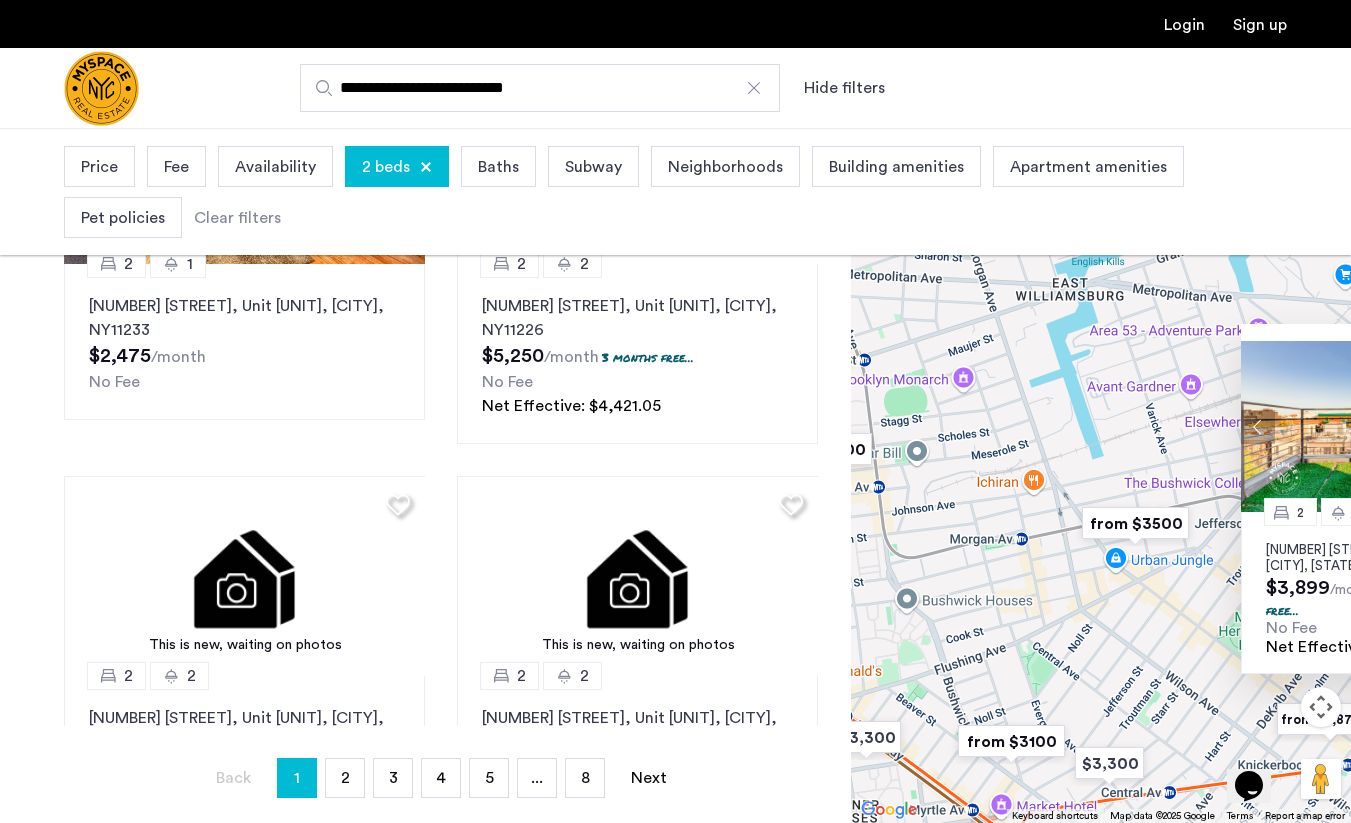 click at bounding box center (1135, 523) 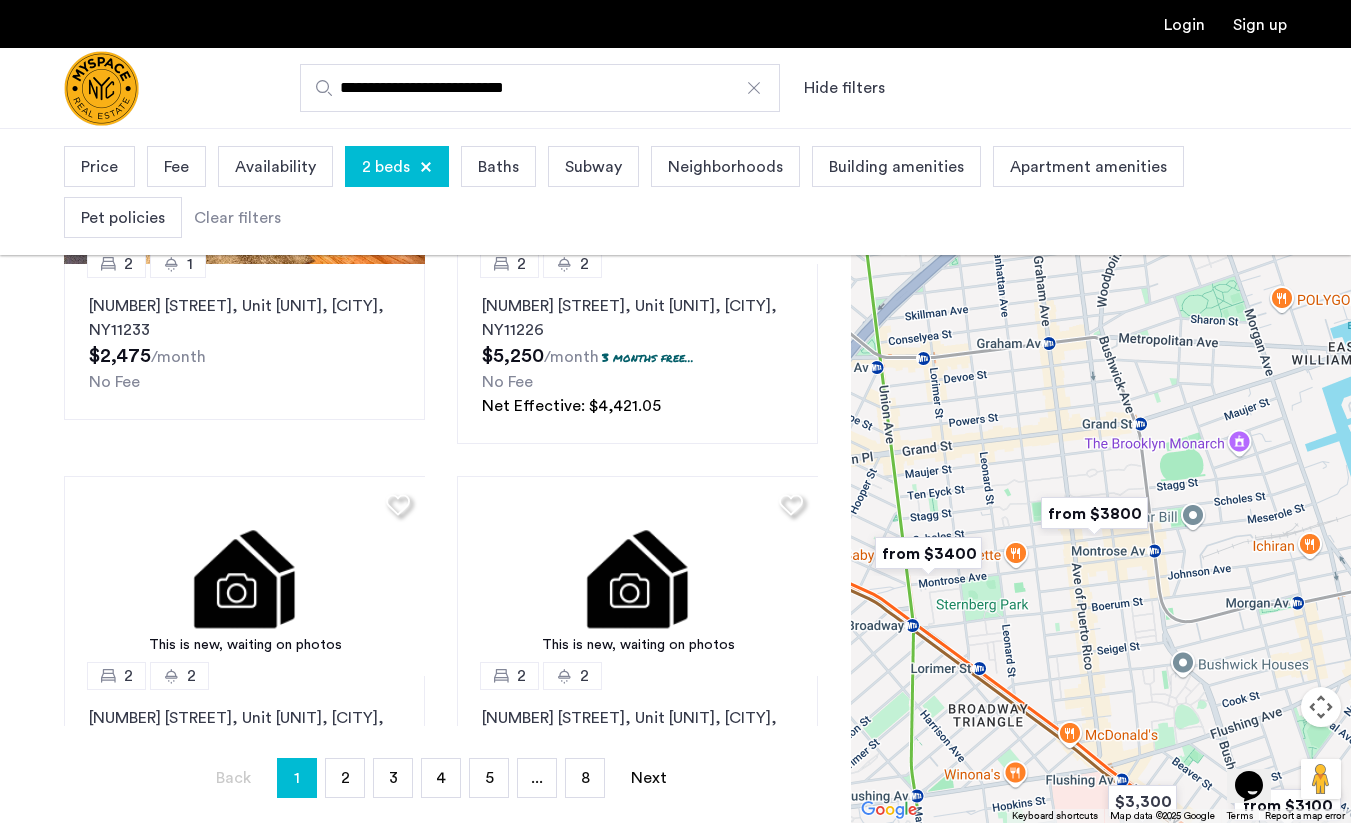 drag, startPoint x: 951, startPoint y: 554, endPoint x: 1192, endPoint y: 607, distance: 246.75899 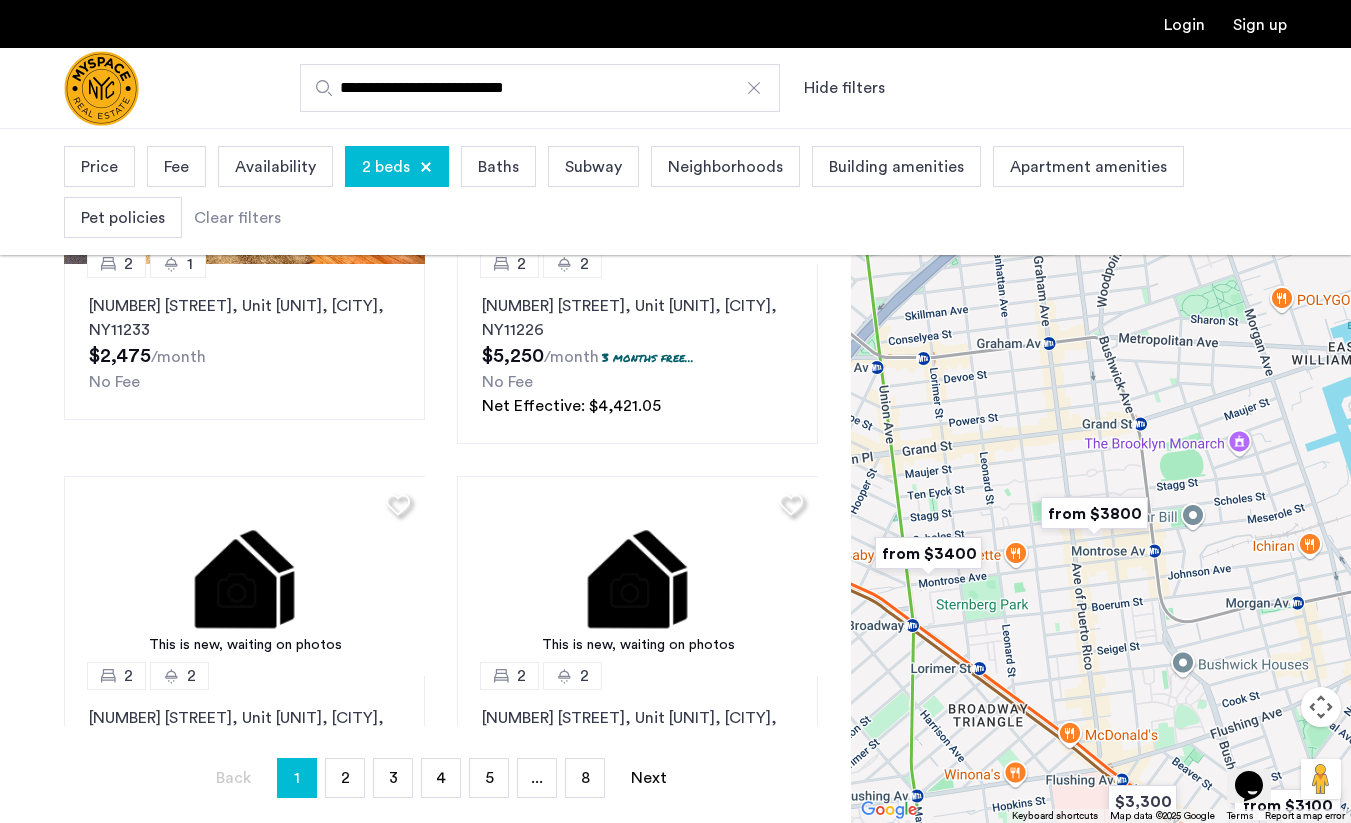 click on "[NUMBER] [STREET], Unit [UNIT], [CITY], [STATE] [POSTAL_CODE] [PRICE] /month 0.5 months free... No Fee Net Effective: [PRICE]" at bounding box center [1101, 475] 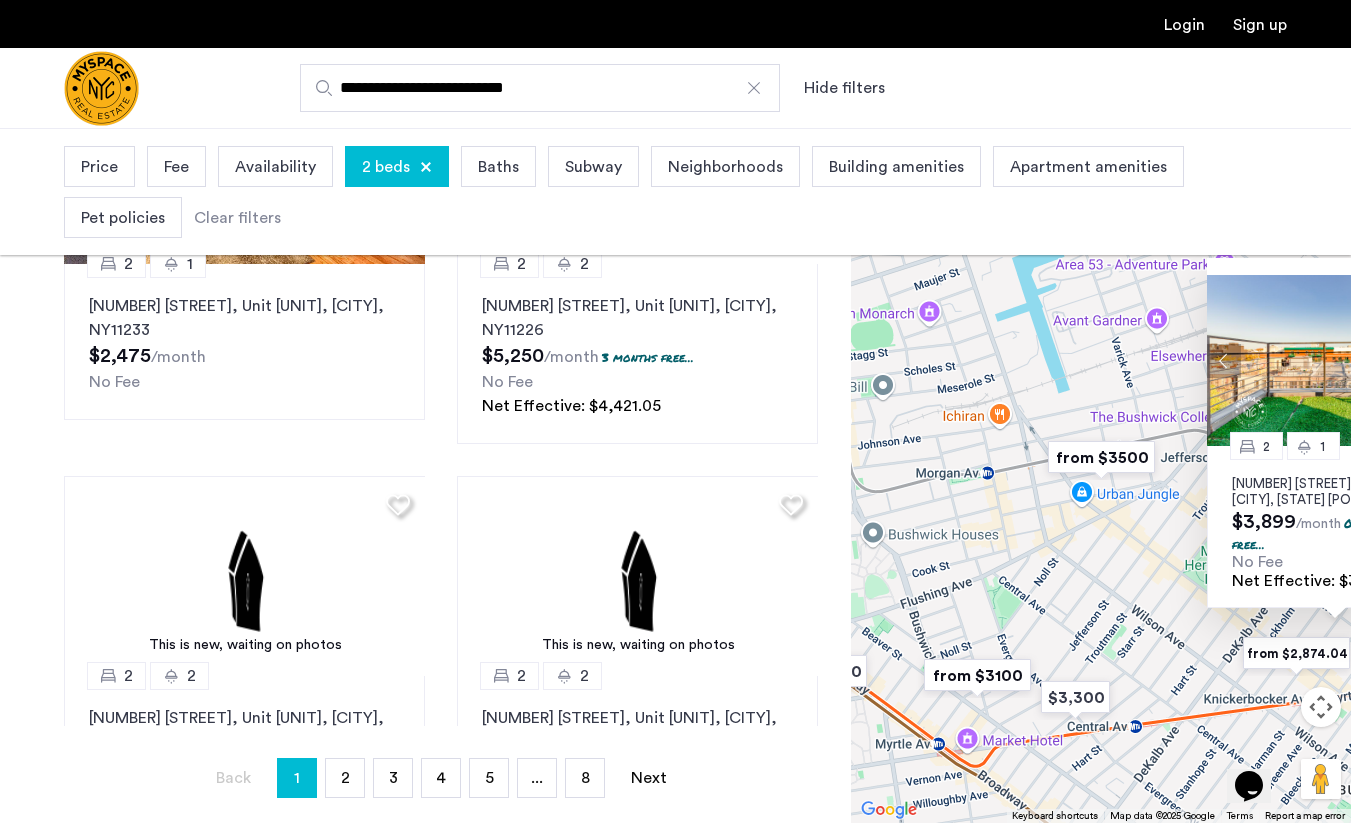 drag, startPoint x: 1192, startPoint y: 607, endPoint x: 876, endPoint y: 477, distance: 341.69577 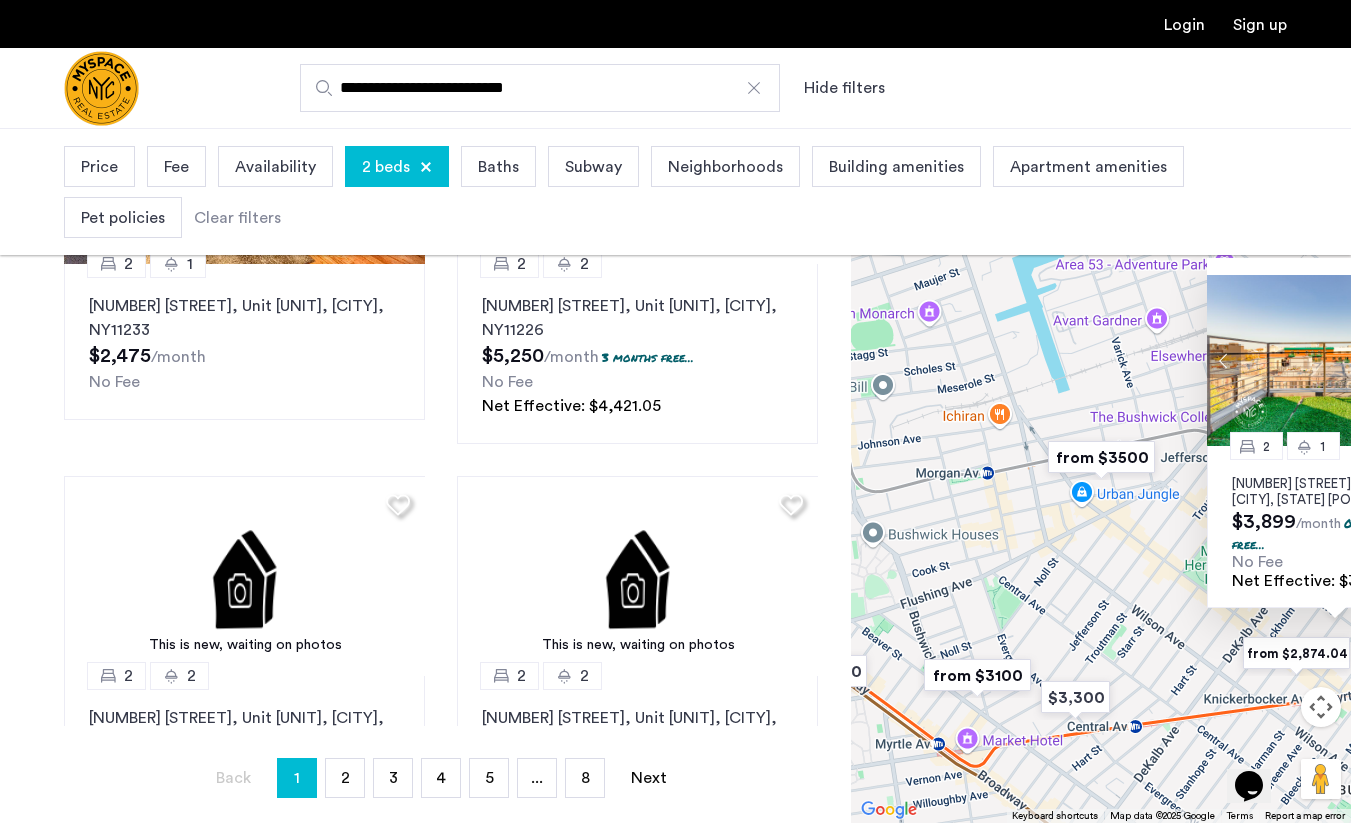 click on "[NUMBER] [STREET], Unit [UNIT], [CITY], [STATE] [POSTAL_CODE] [PRICE] /month 0.5 months free... No Fee Net Effective: [PRICE]" at bounding box center [1101, 475] 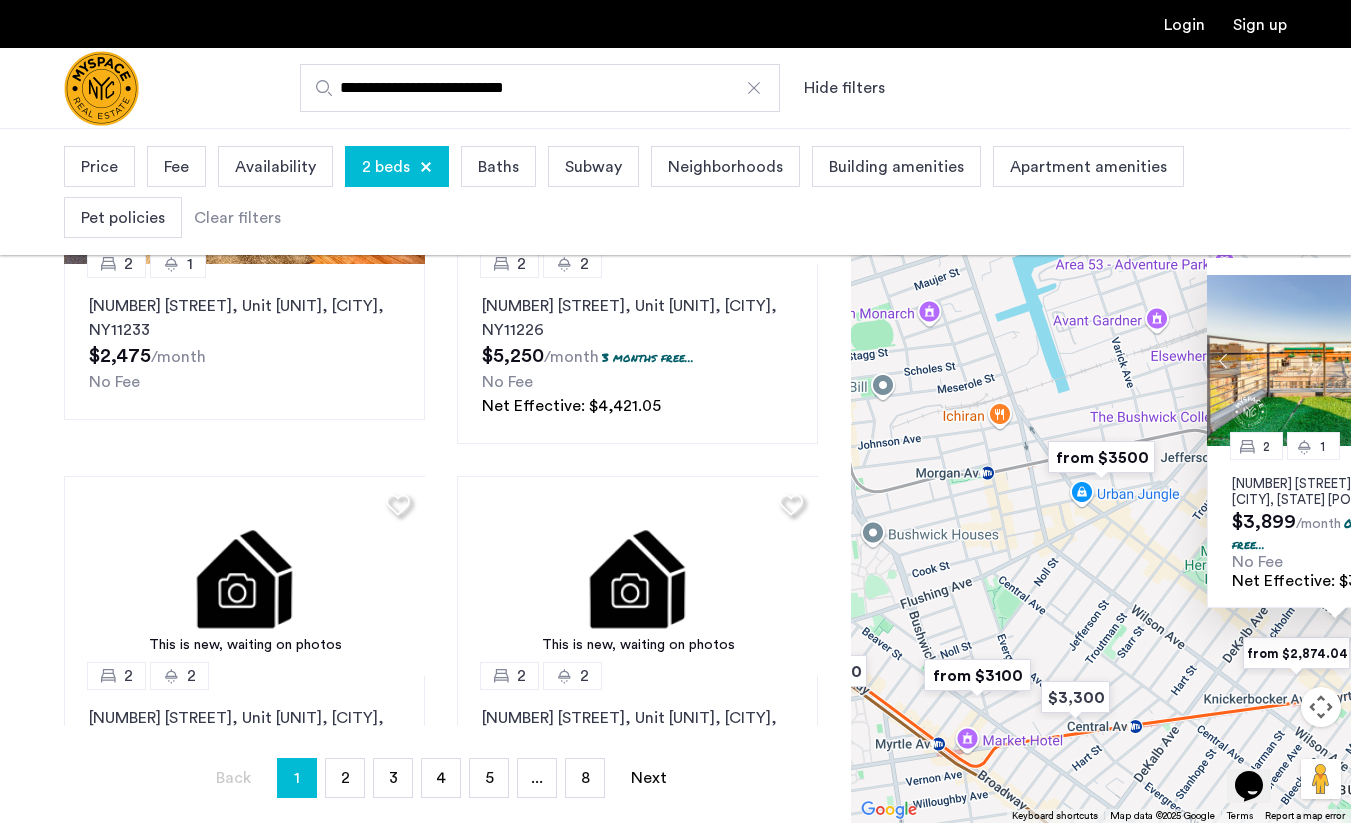 click at bounding box center [1101, 457] 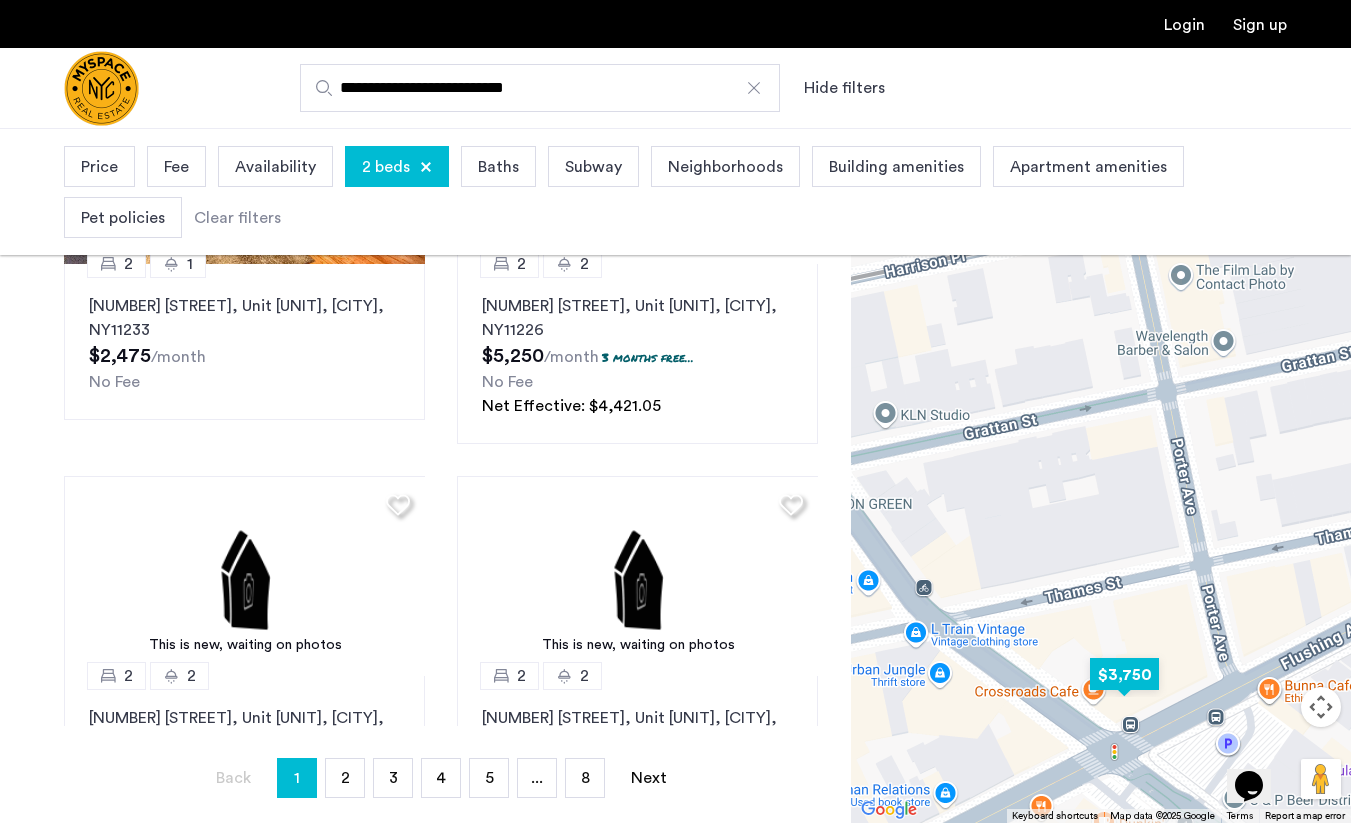 click at bounding box center [1124, 674] 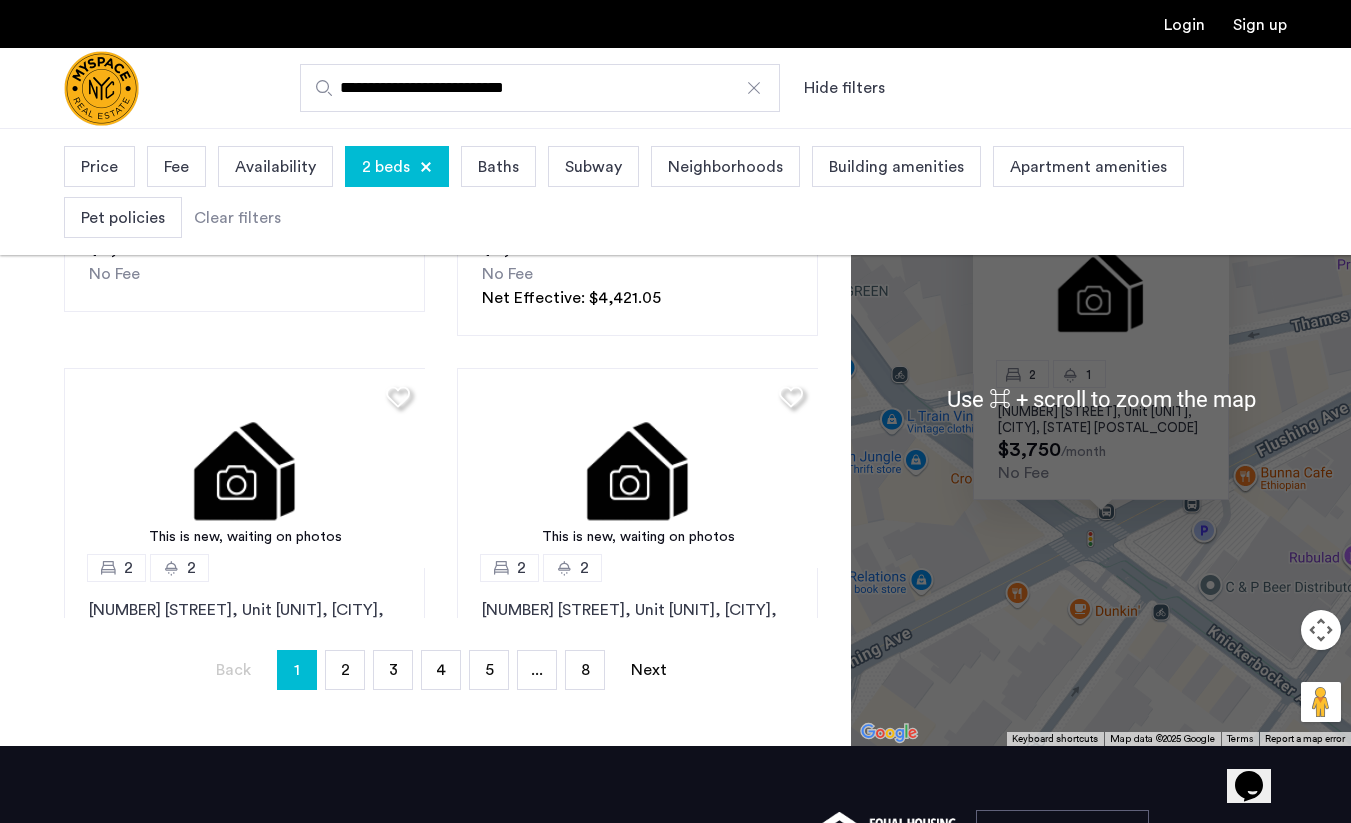 scroll, scrollTop: 434, scrollLeft: 0, axis: vertical 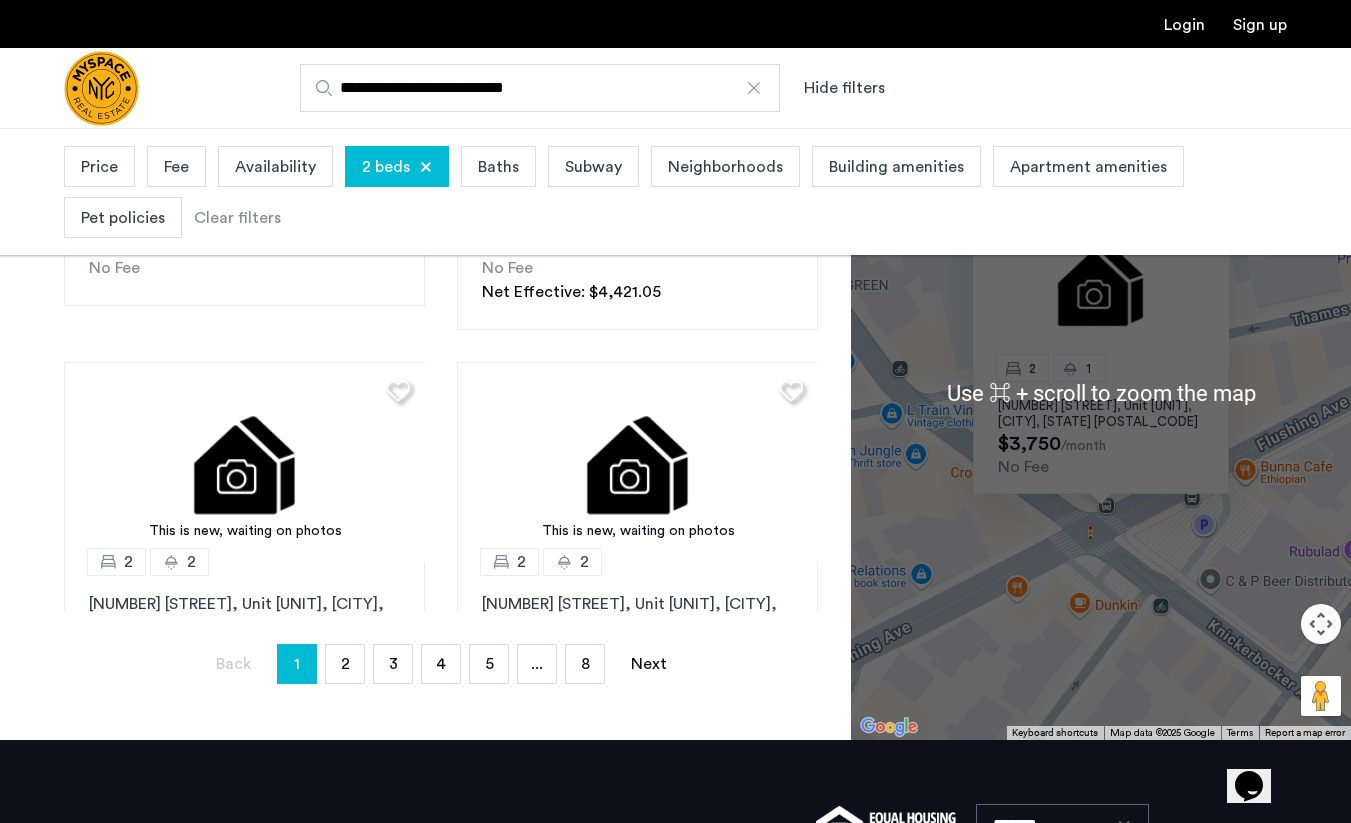 click on "[NUMBER] [STREET], Unit [UNIT], [CITY], [STATE] [POSTAL_CODE] [PRICE] /month No Fee" at bounding box center [1101, 392] 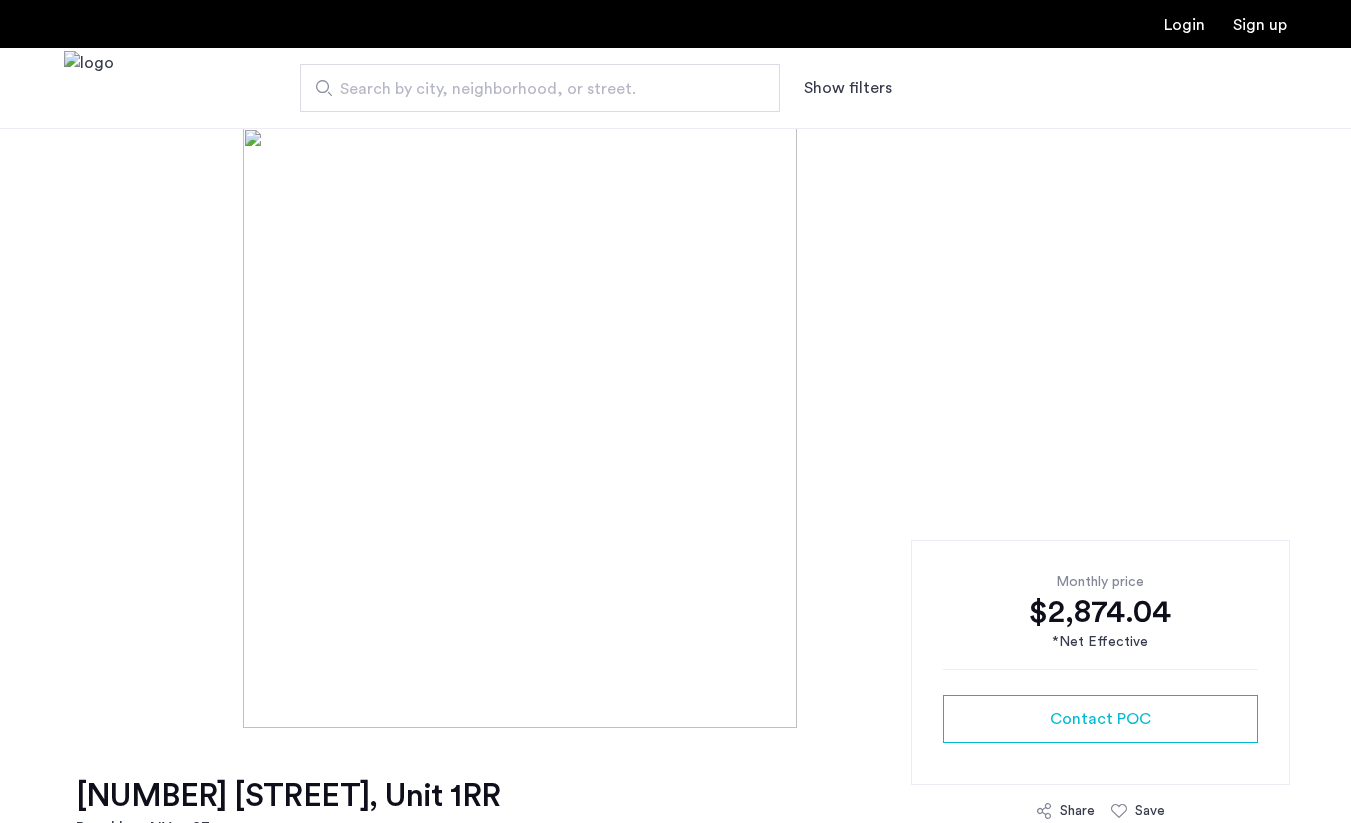 scroll, scrollTop: 0, scrollLeft: 0, axis: both 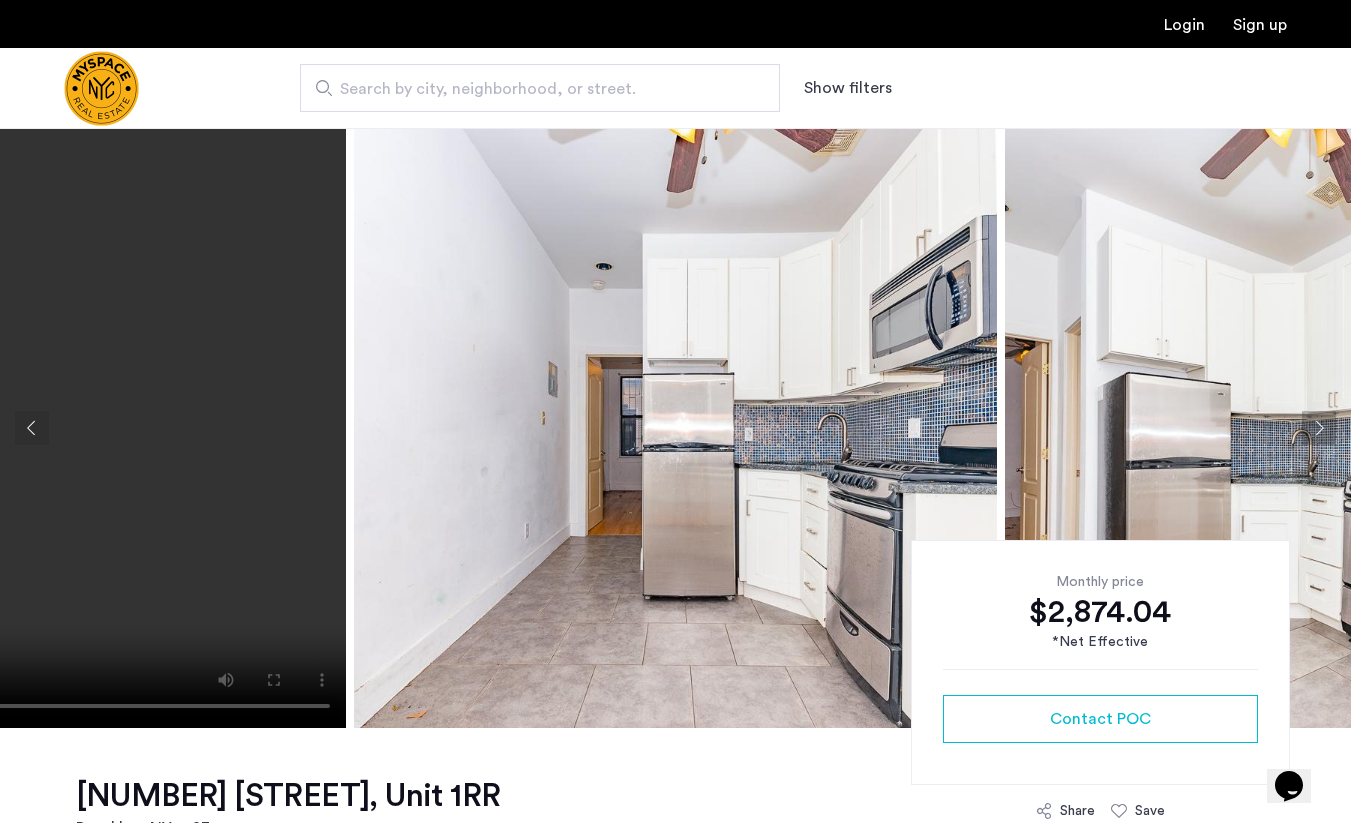 click 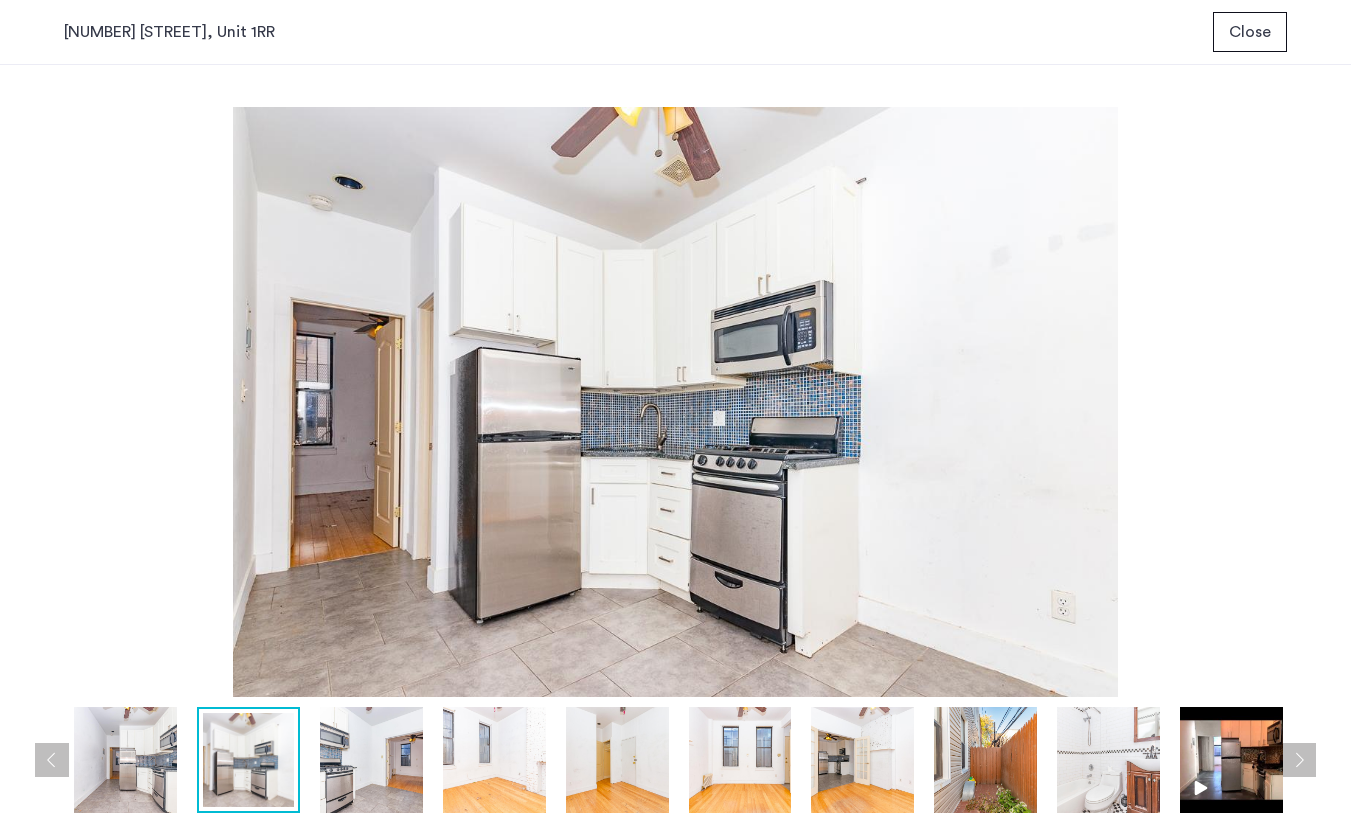 click at bounding box center [494, 760] 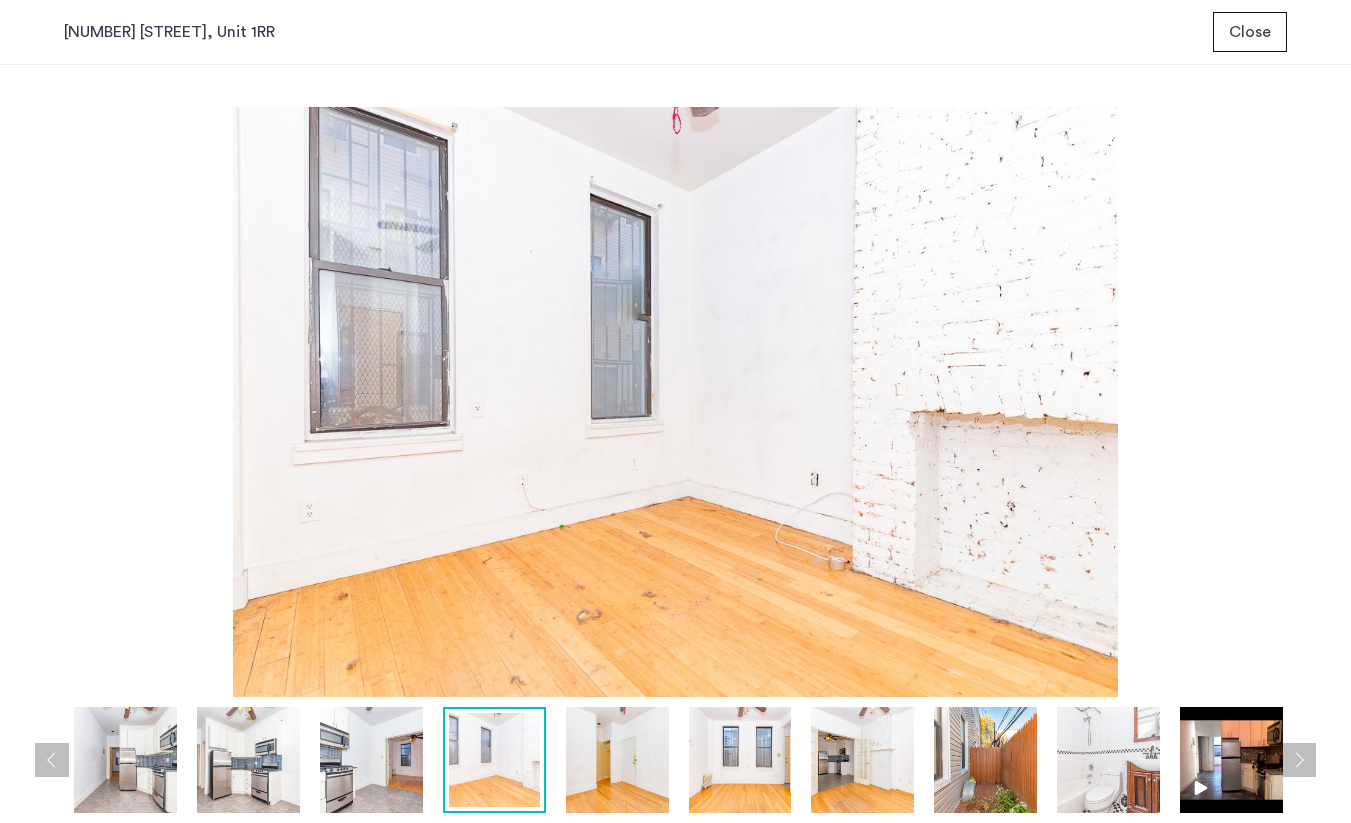 click at bounding box center (617, 760) 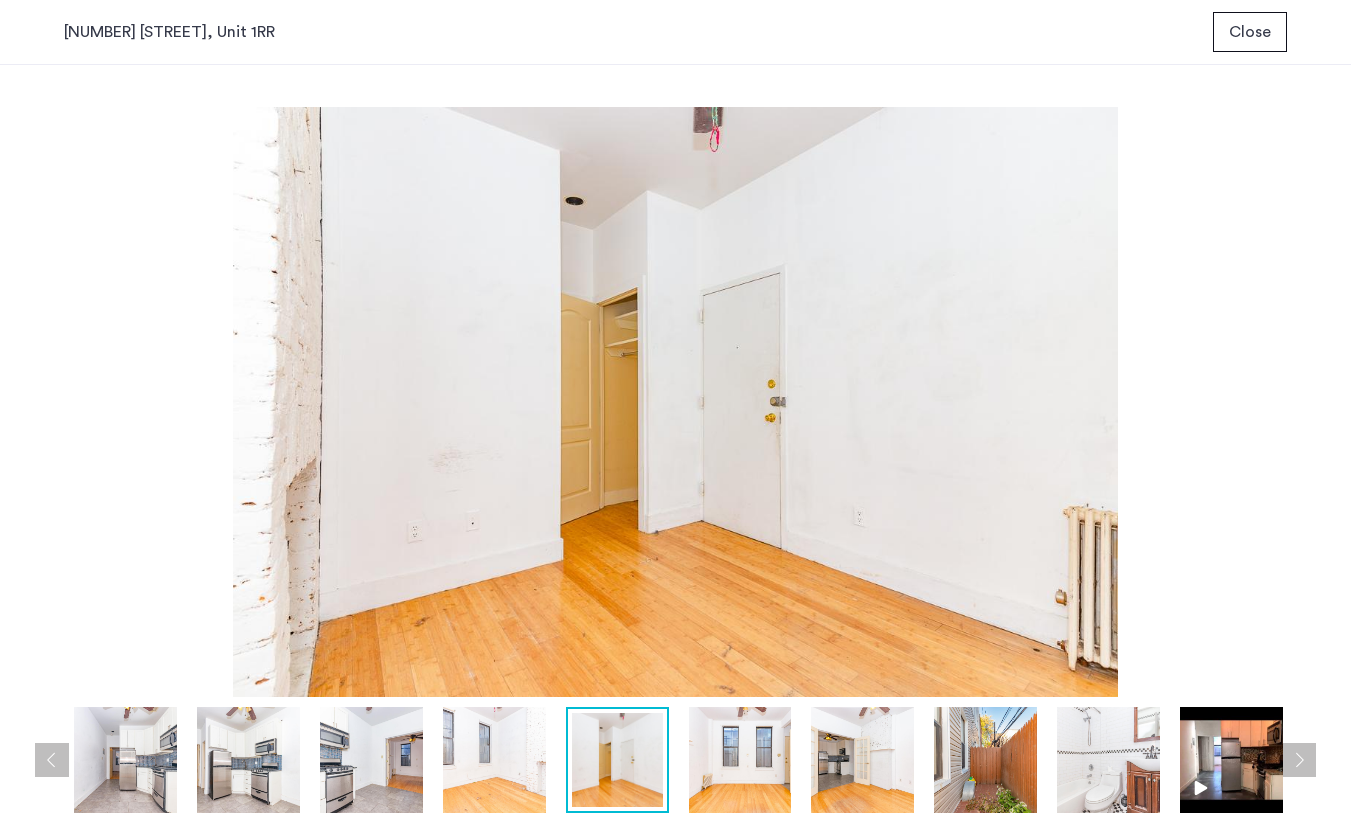 click at bounding box center [740, 760] 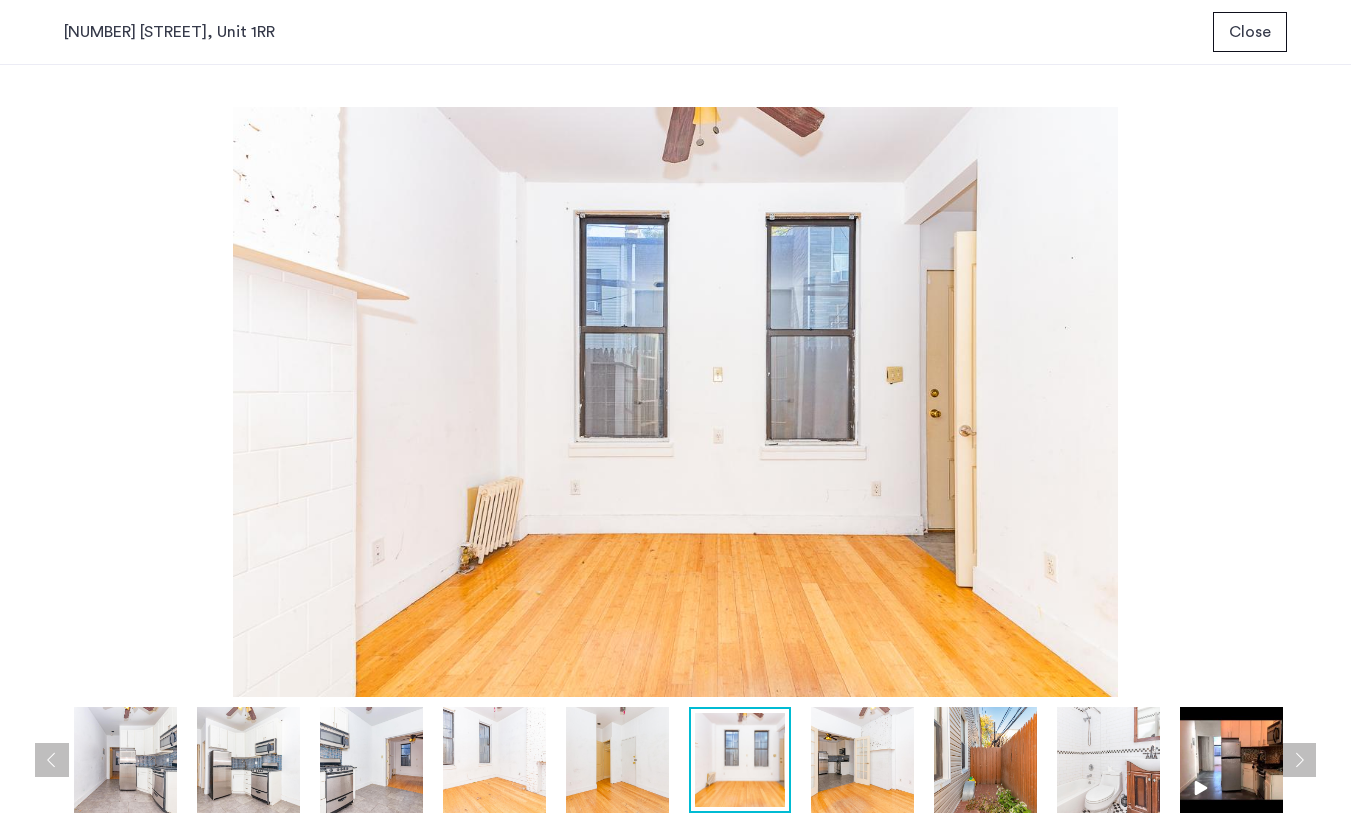 click at bounding box center (740, 760) 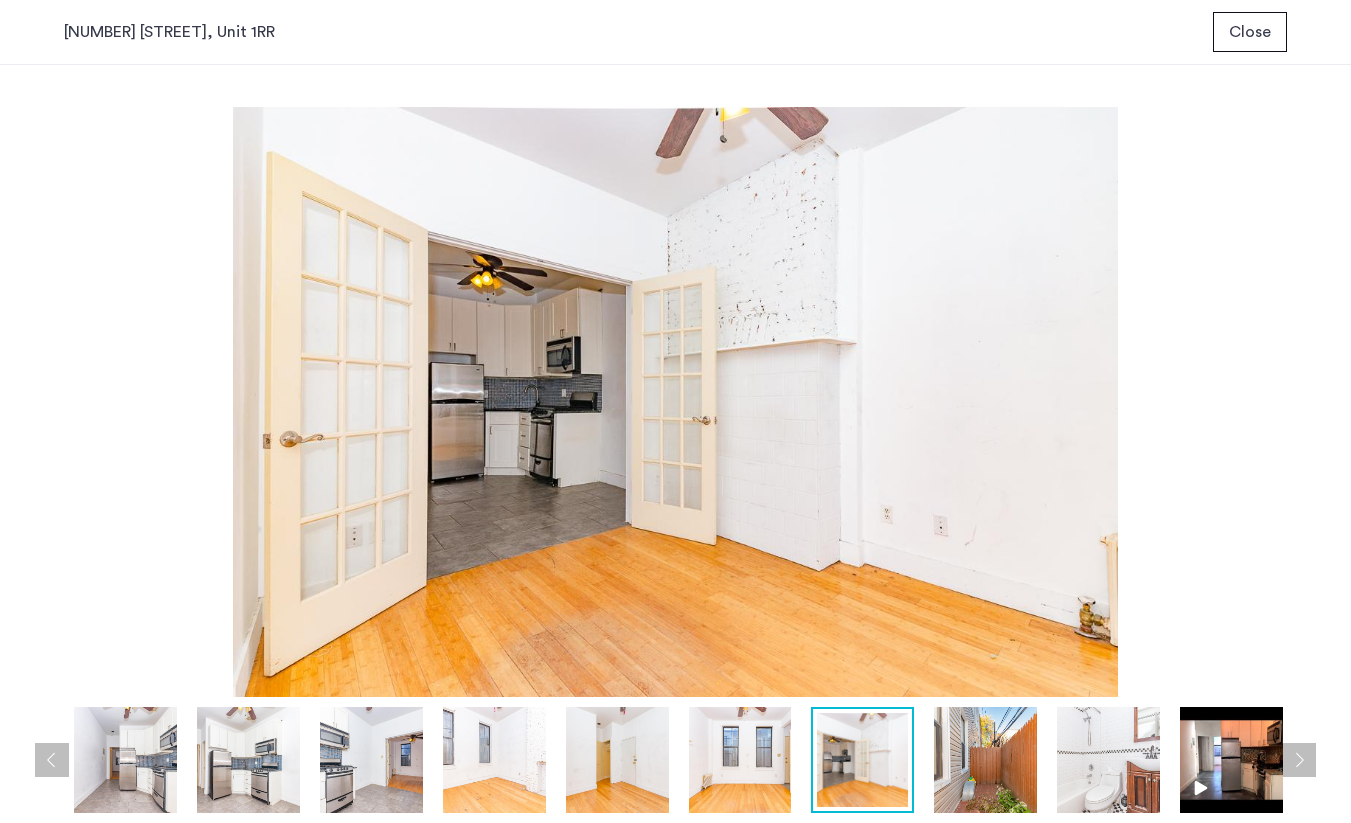 click at bounding box center (985, 760) 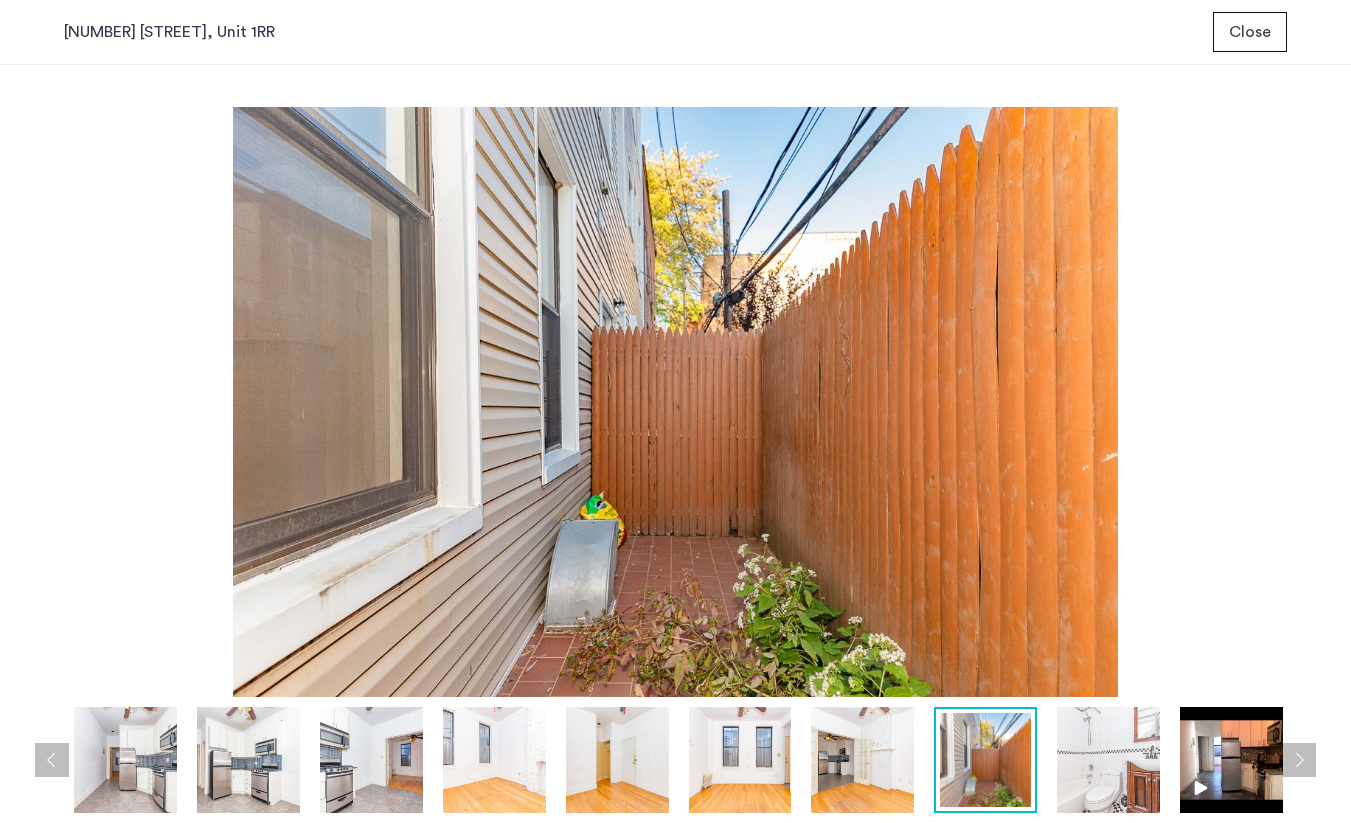 click at bounding box center (1108, 760) 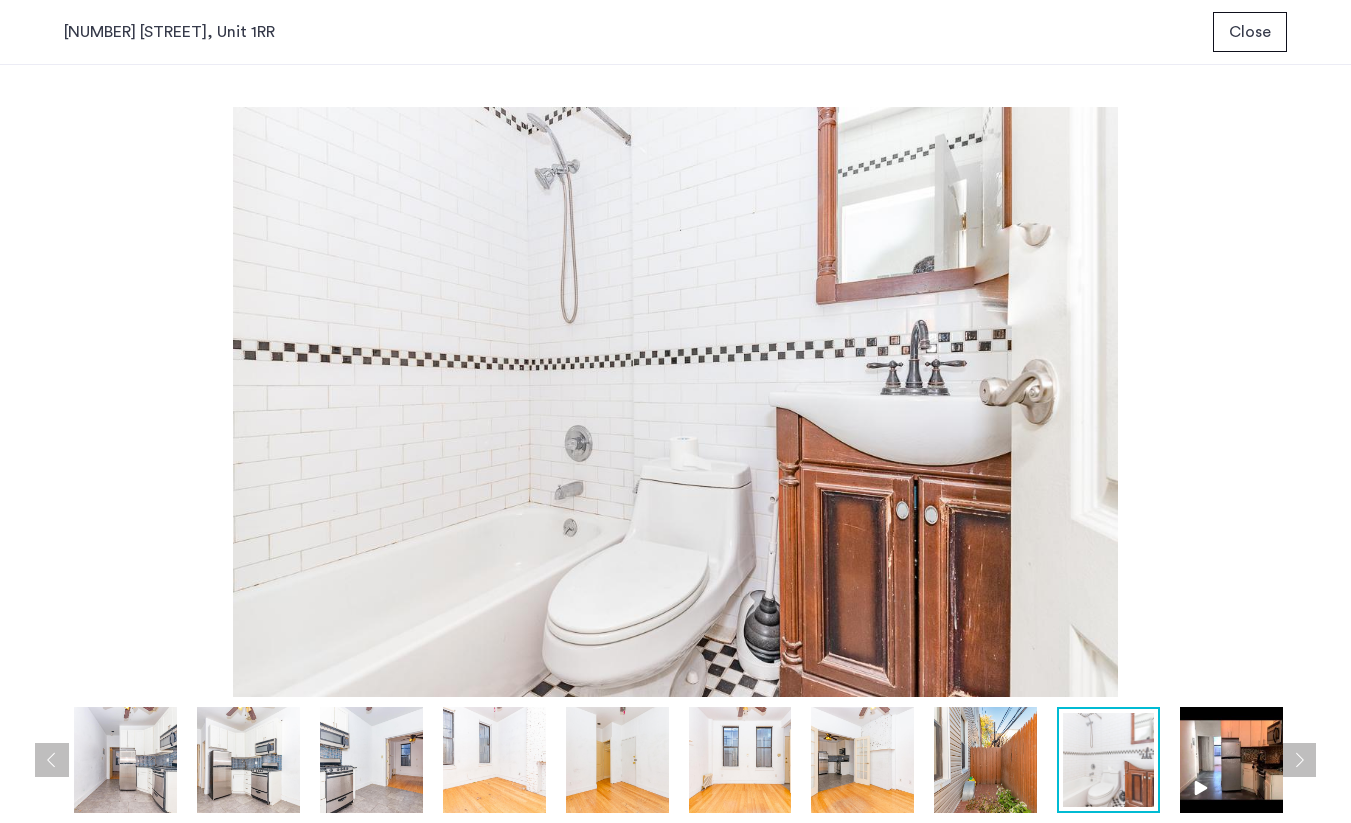 click at bounding box center [1231, 760] 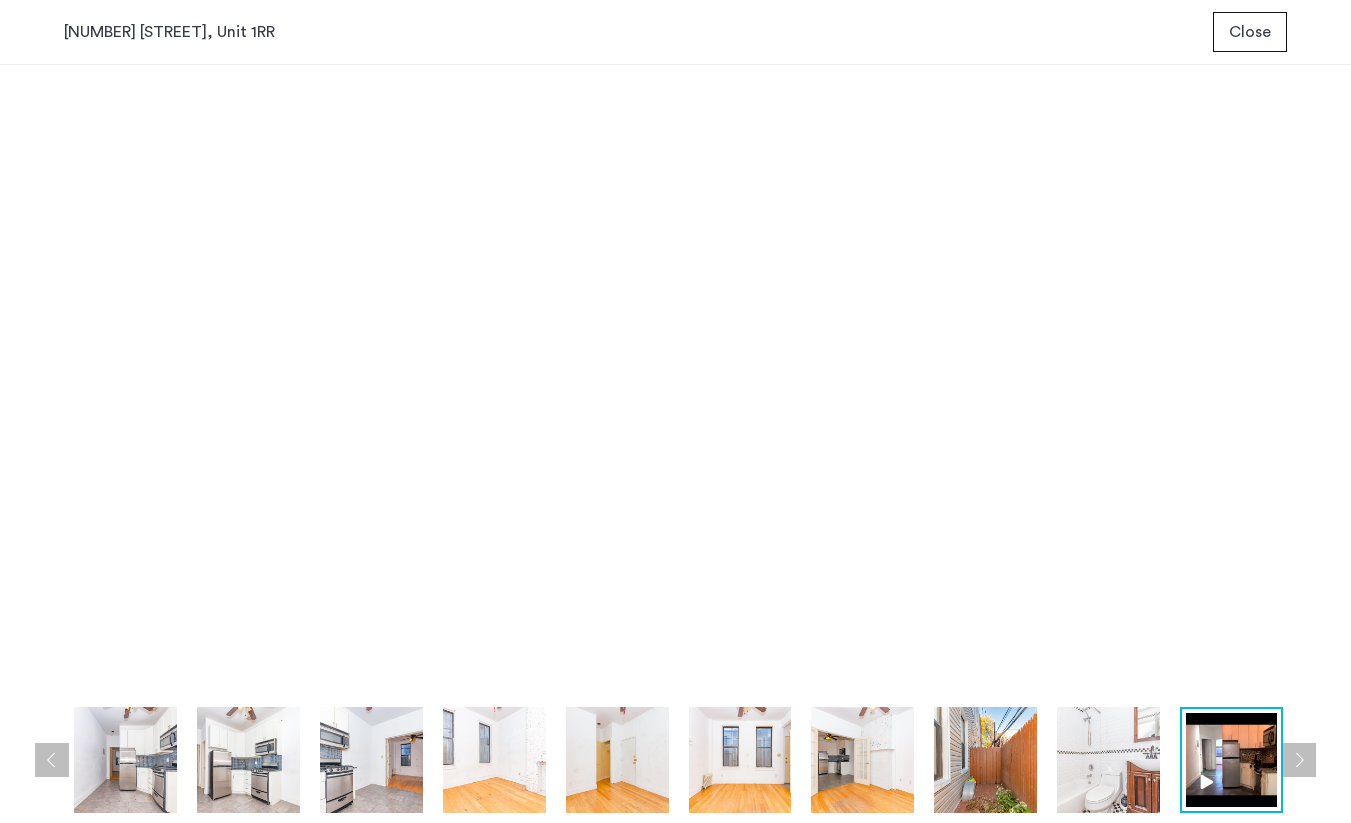 click at bounding box center (1299, 760) 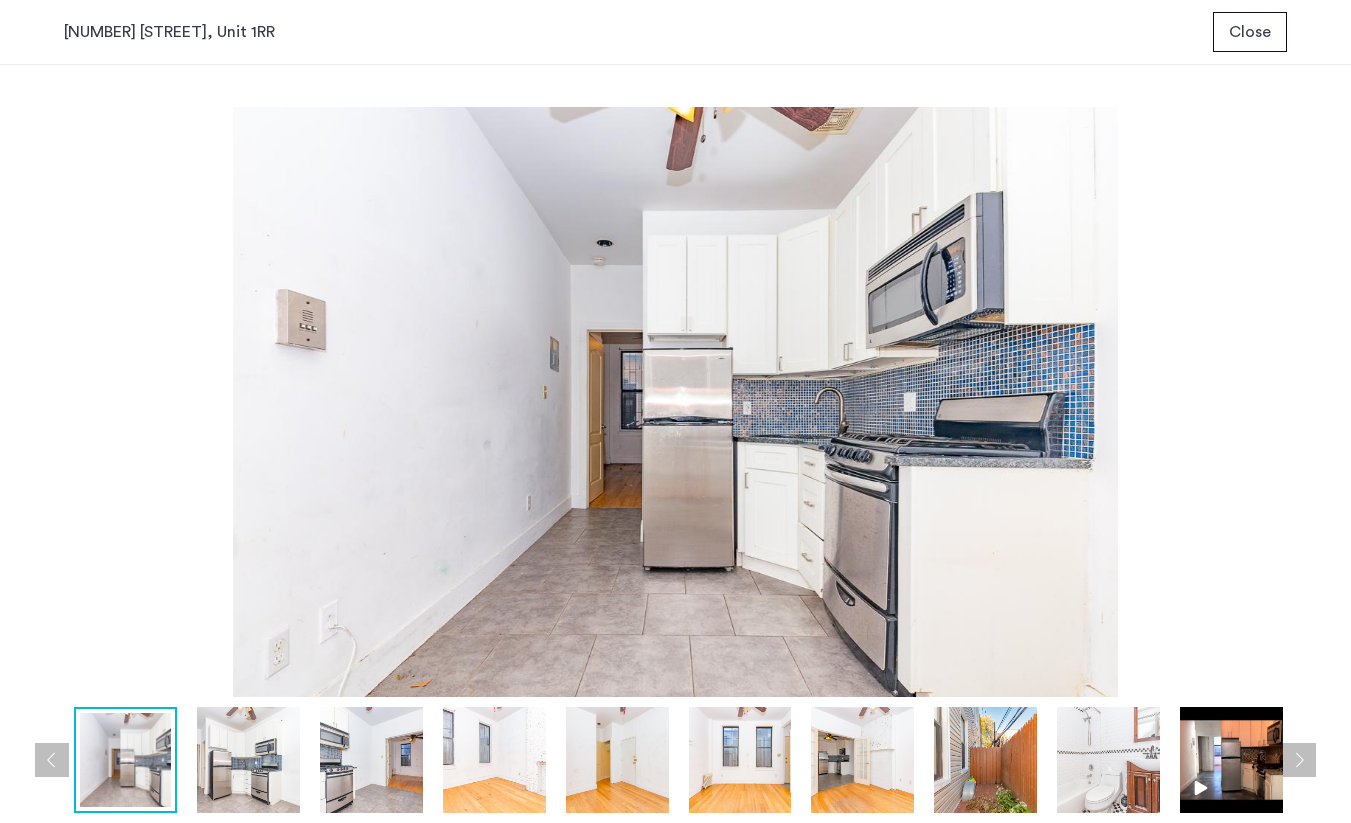 click on "Close" at bounding box center (1250, 32) 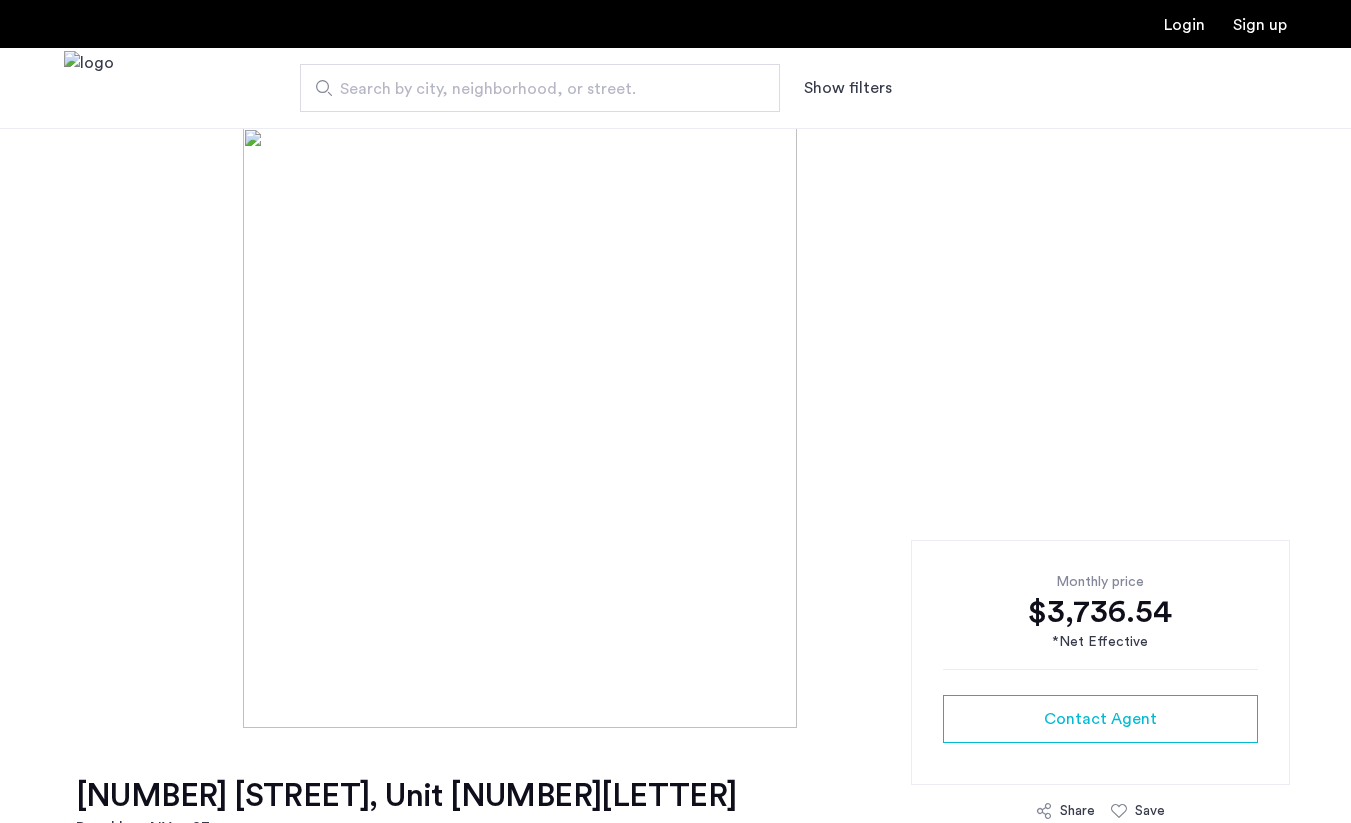 scroll, scrollTop: 0, scrollLeft: 0, axis: both 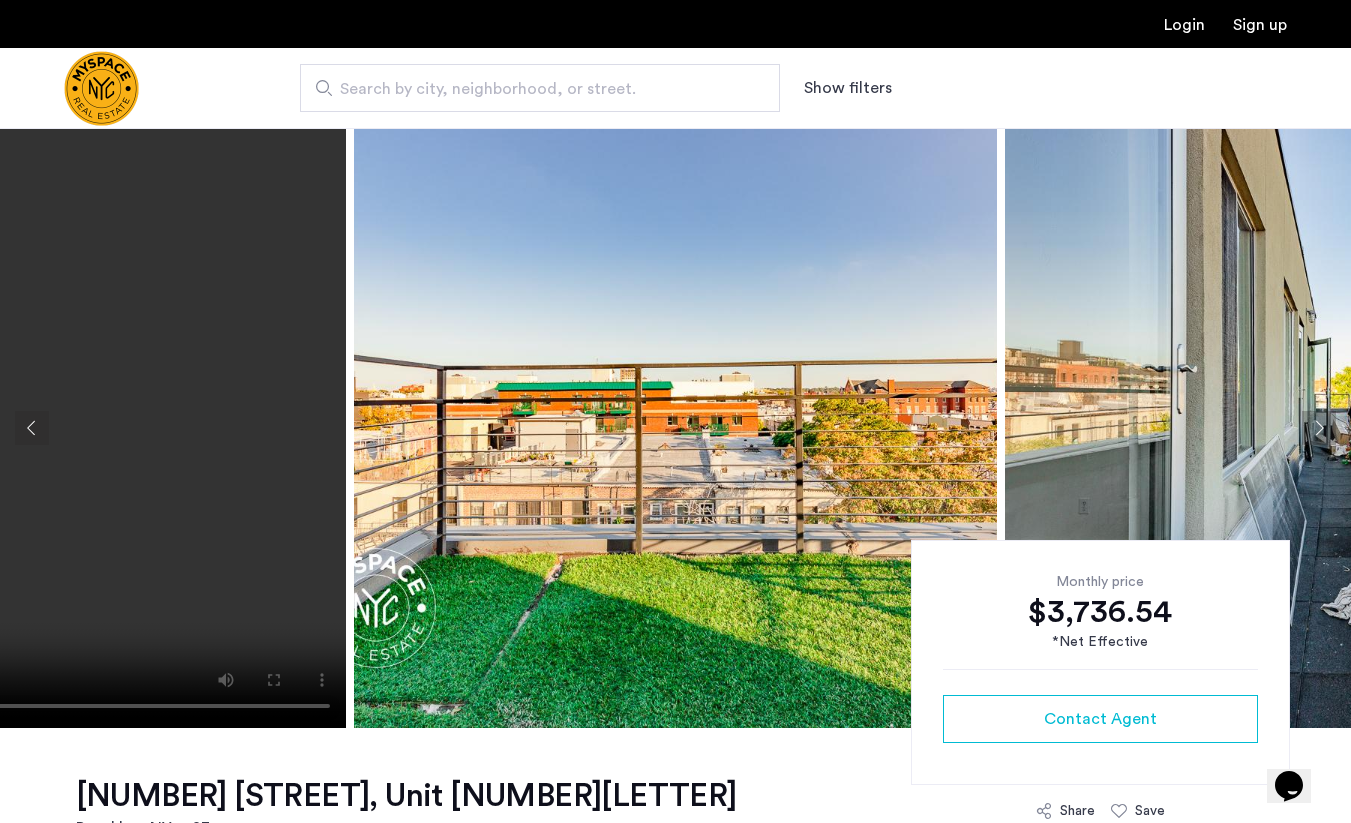 click 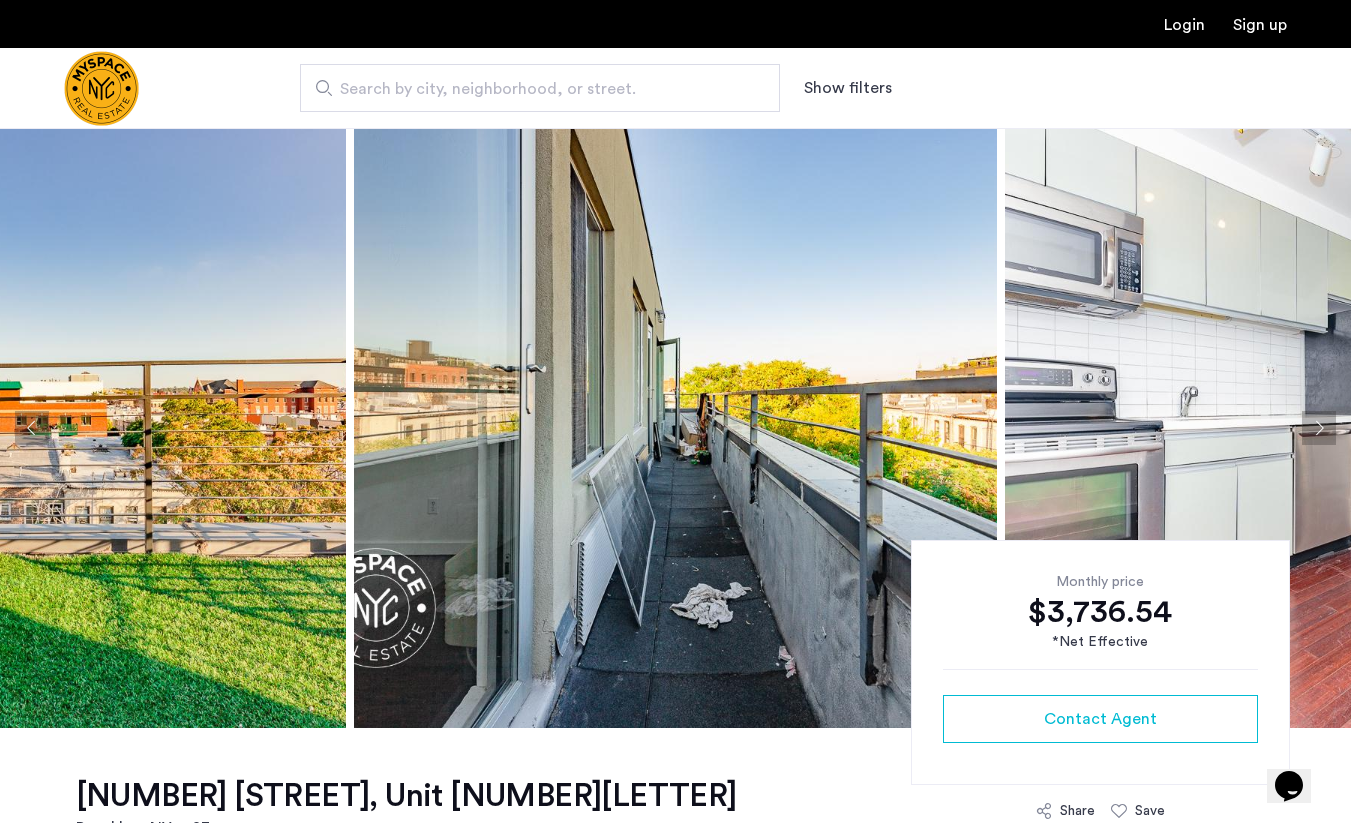 click 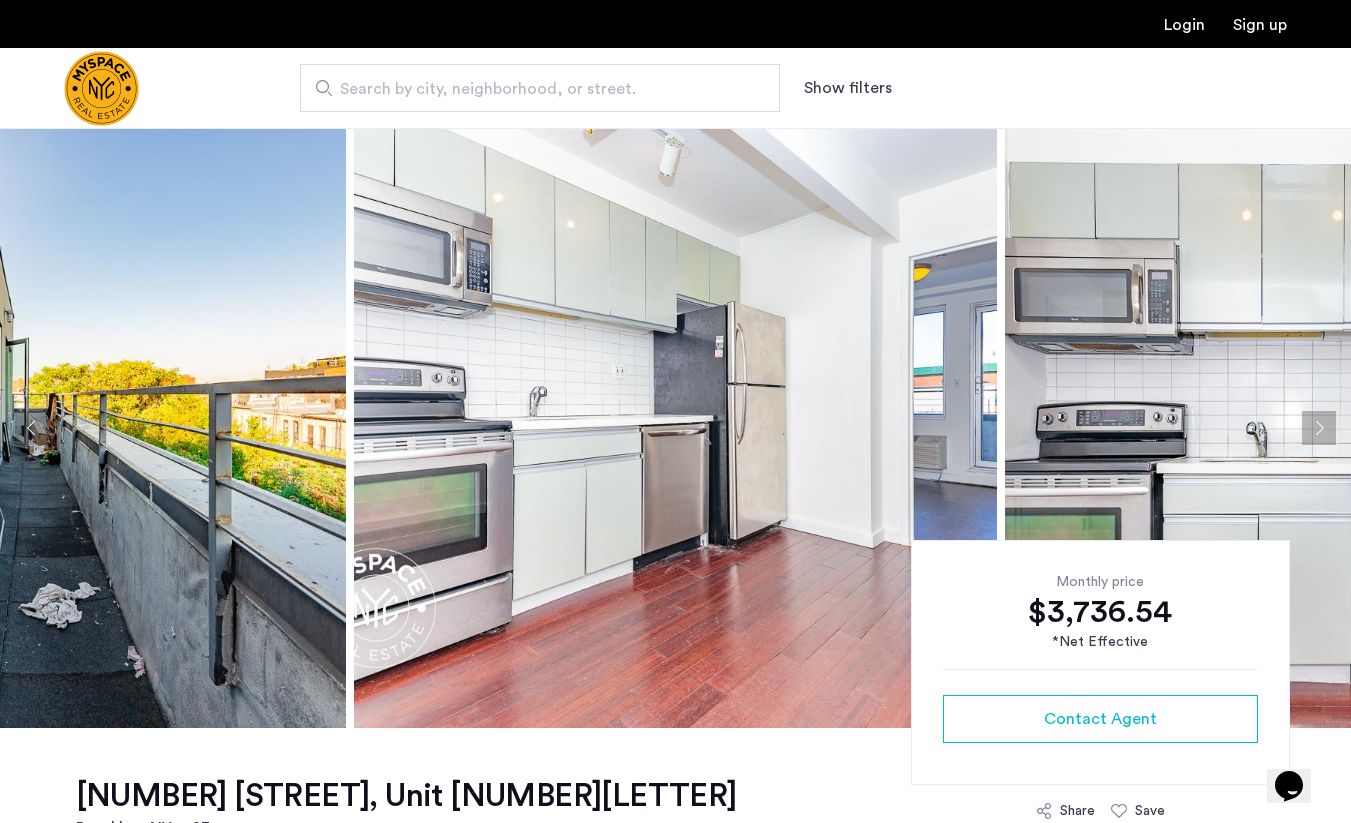 click 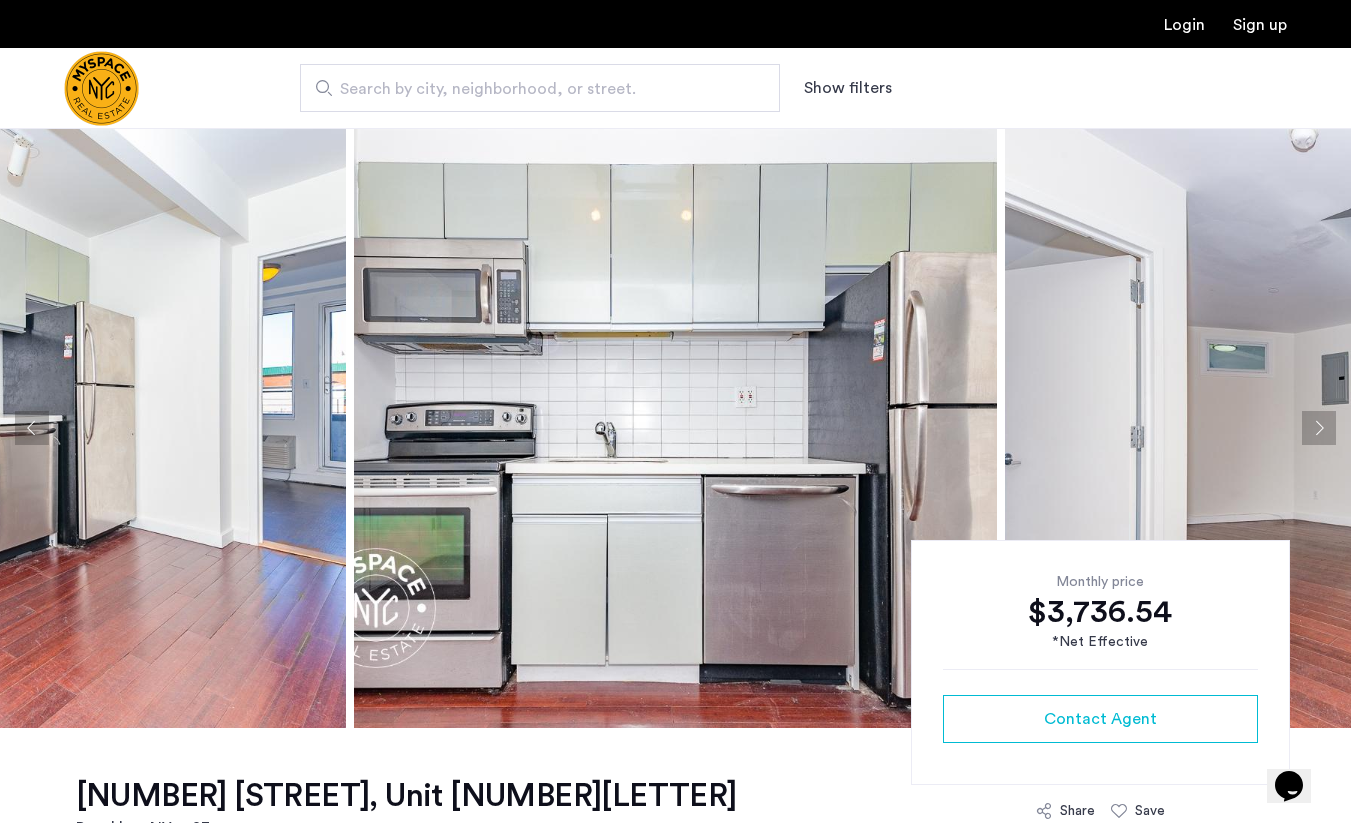 click 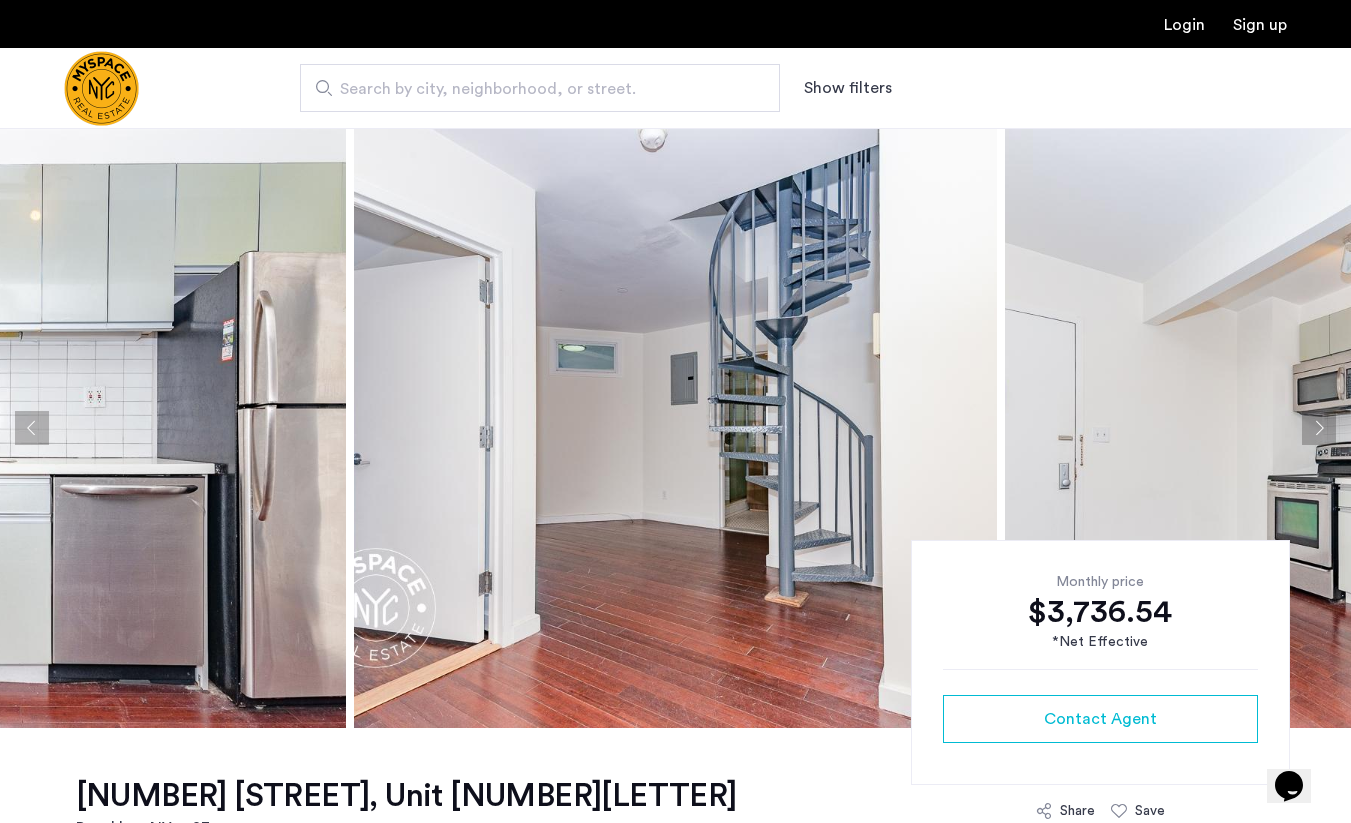 click 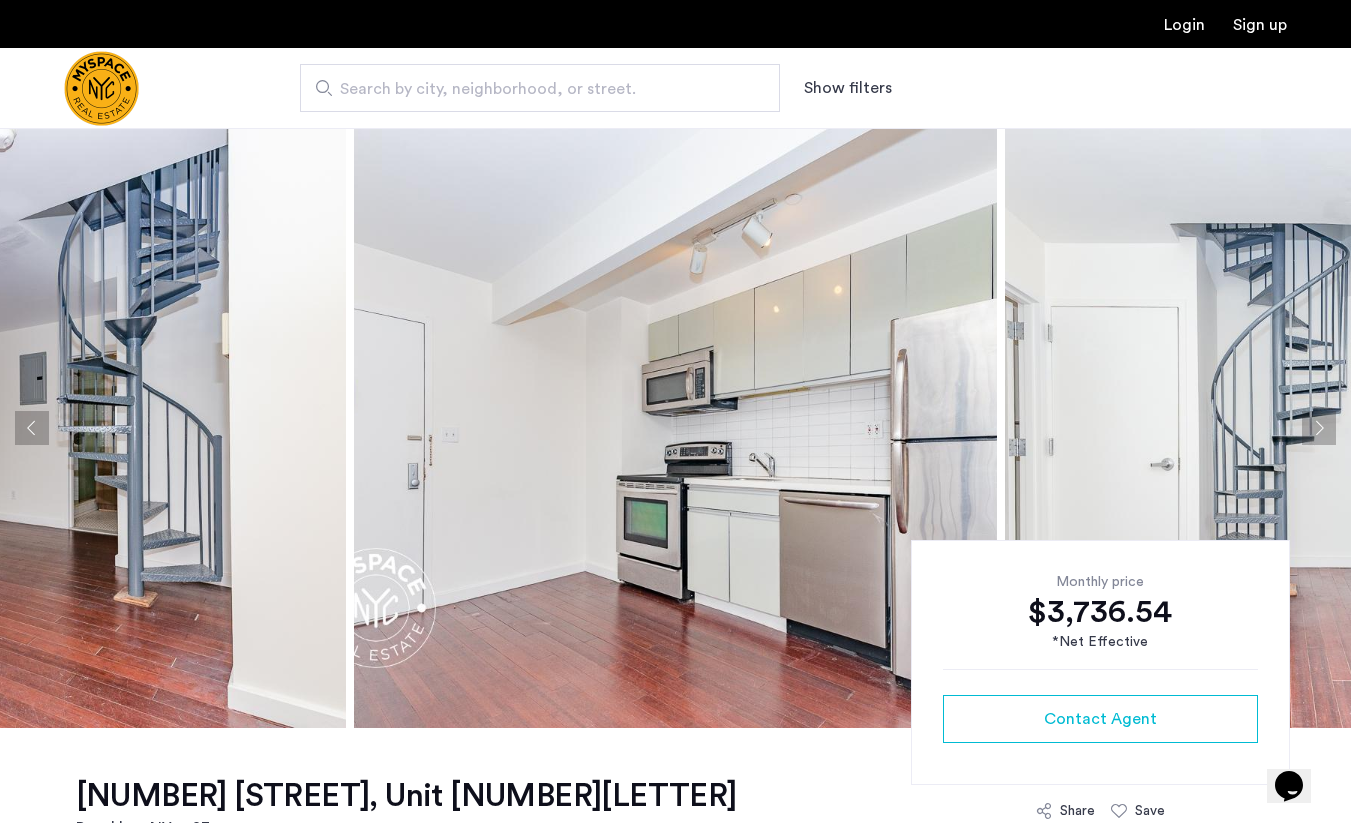 click 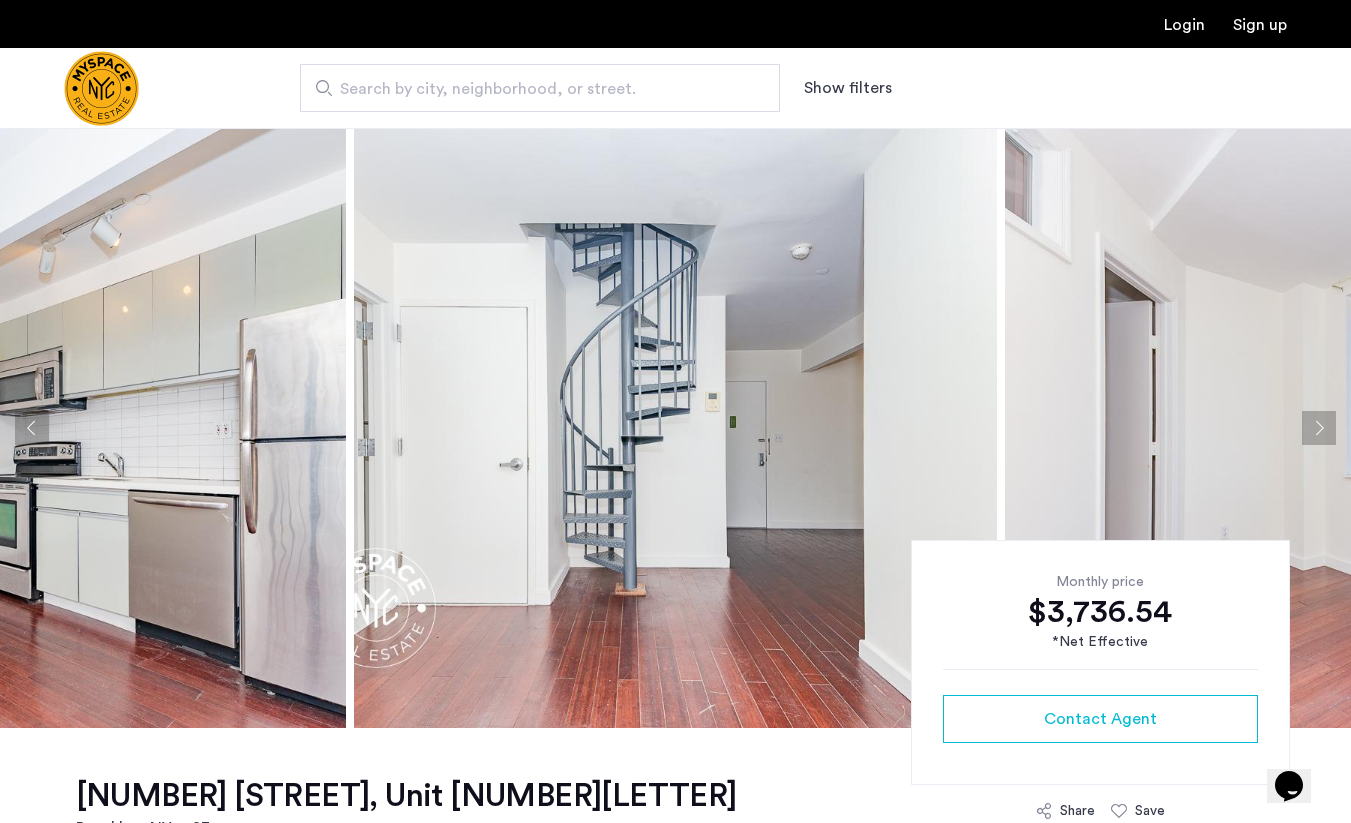 click 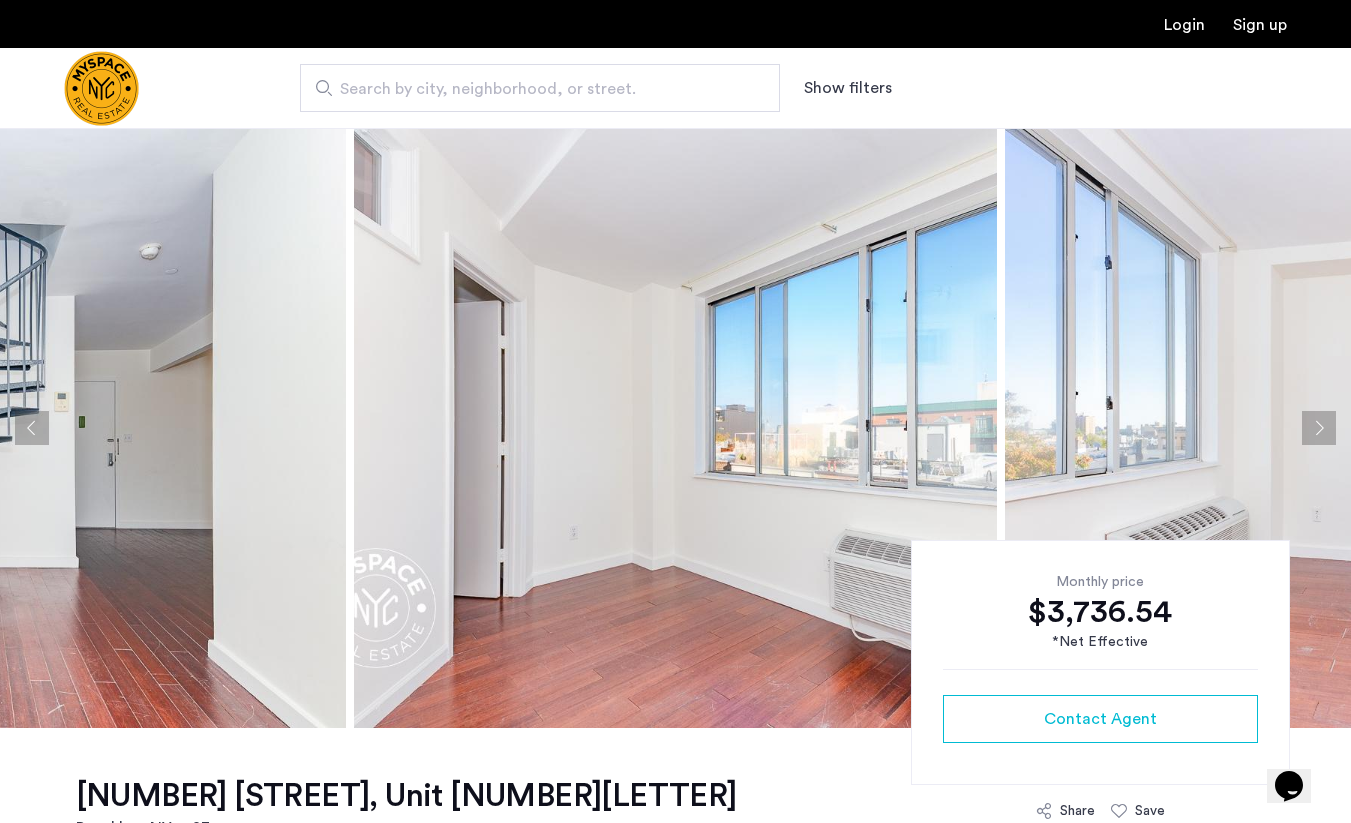 click 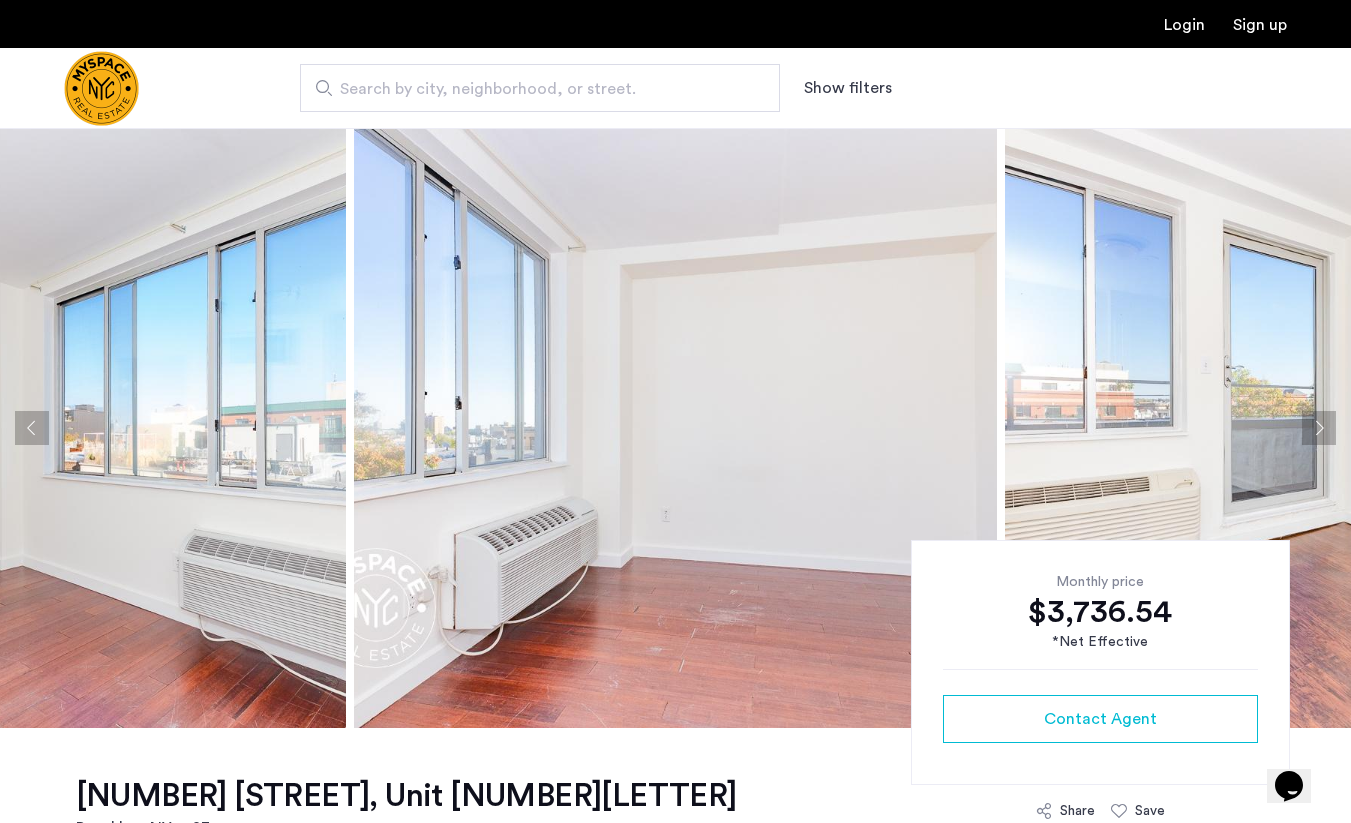 click 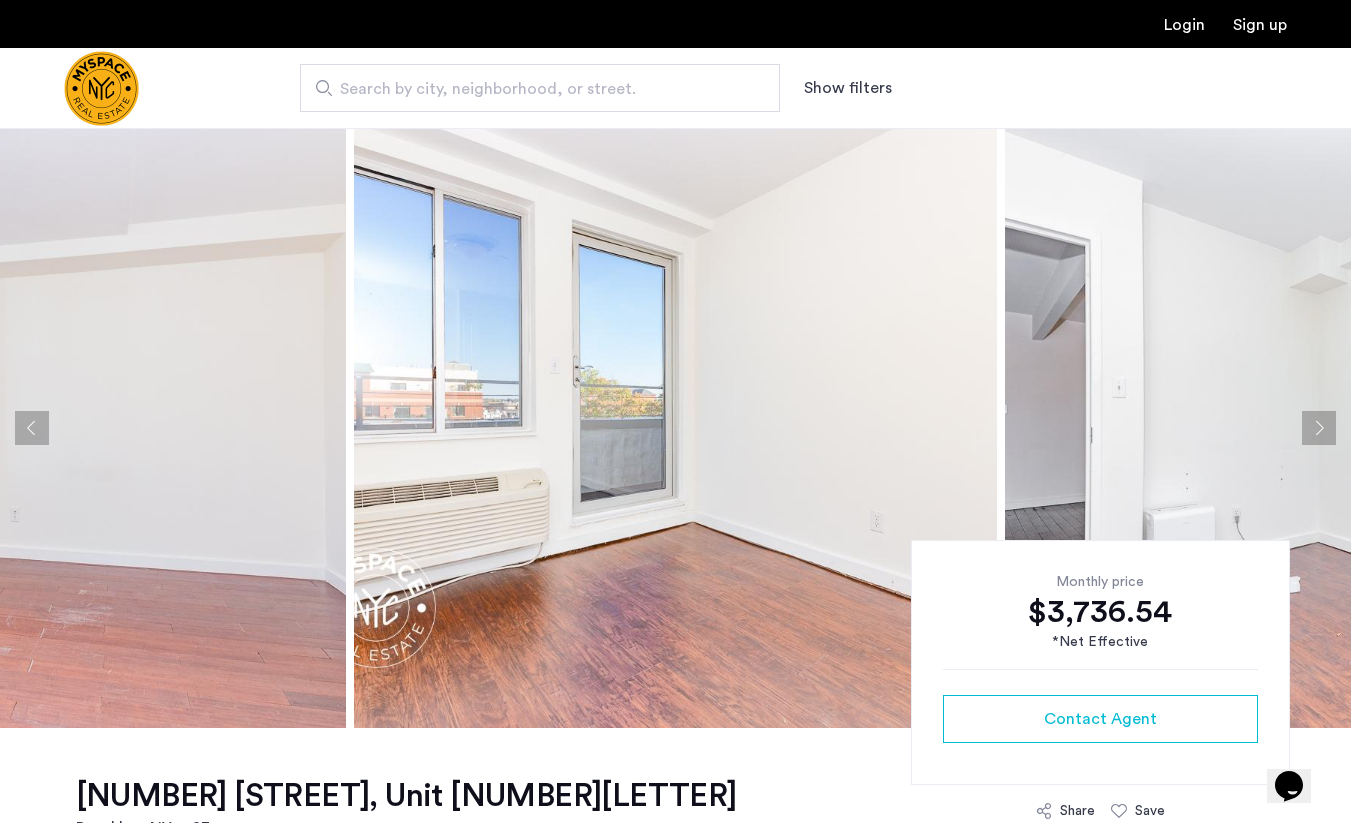click 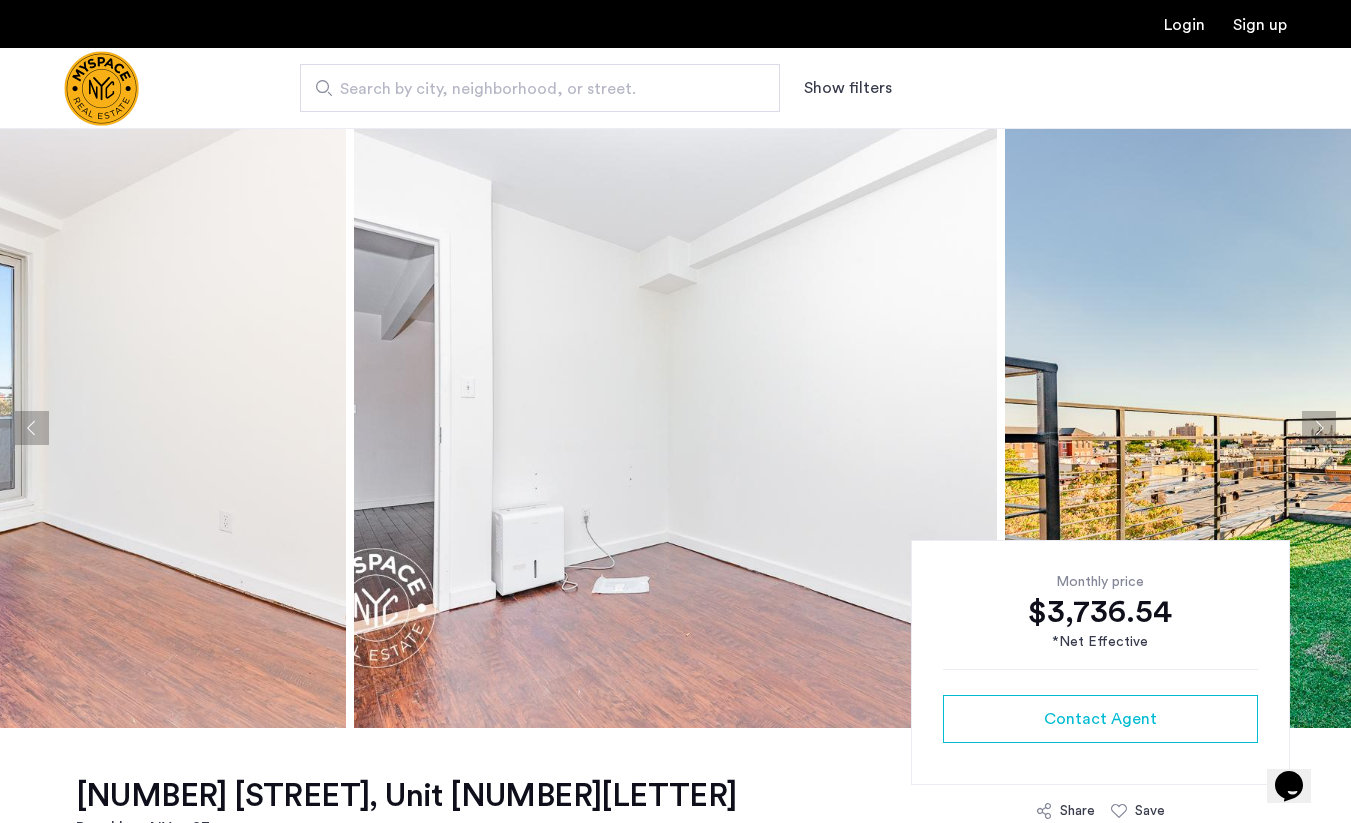click 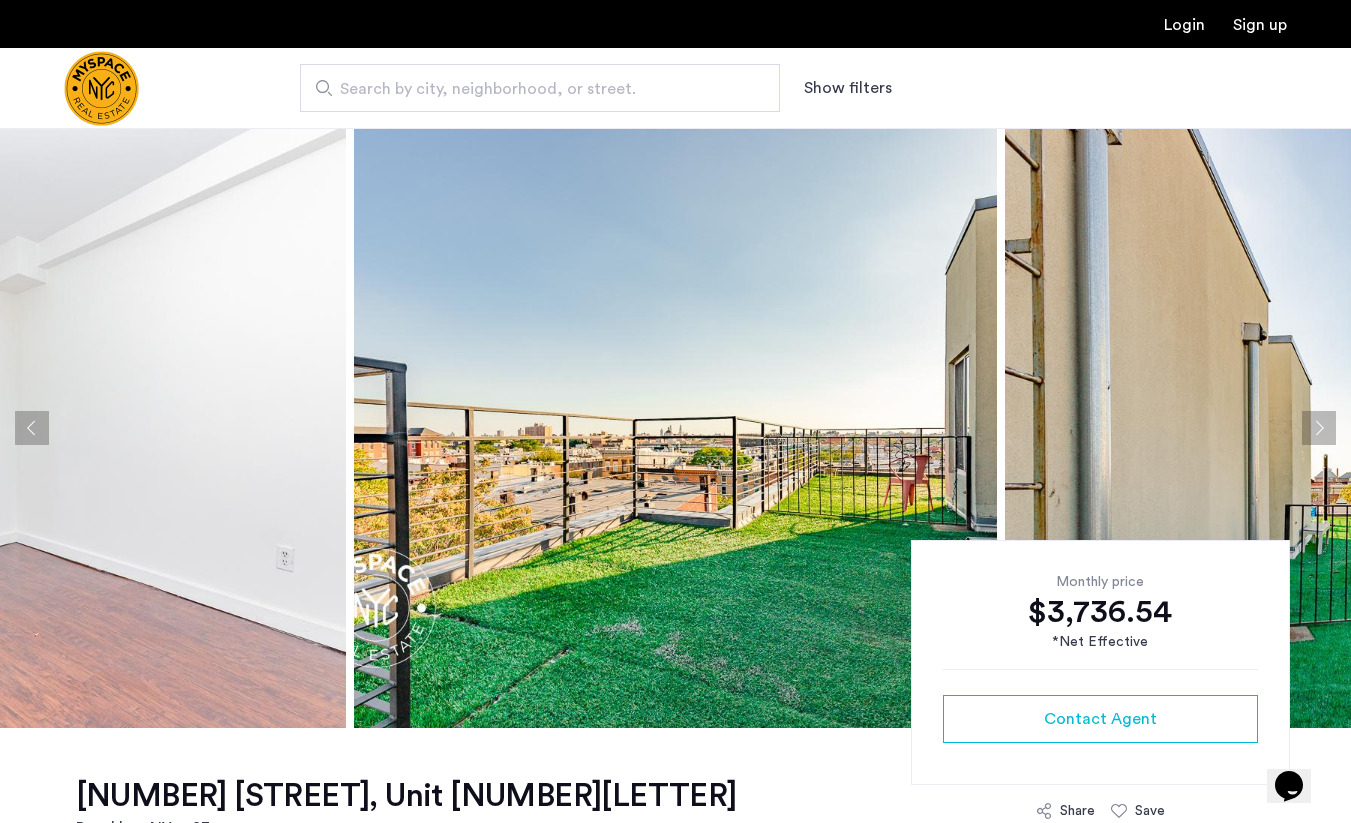 click 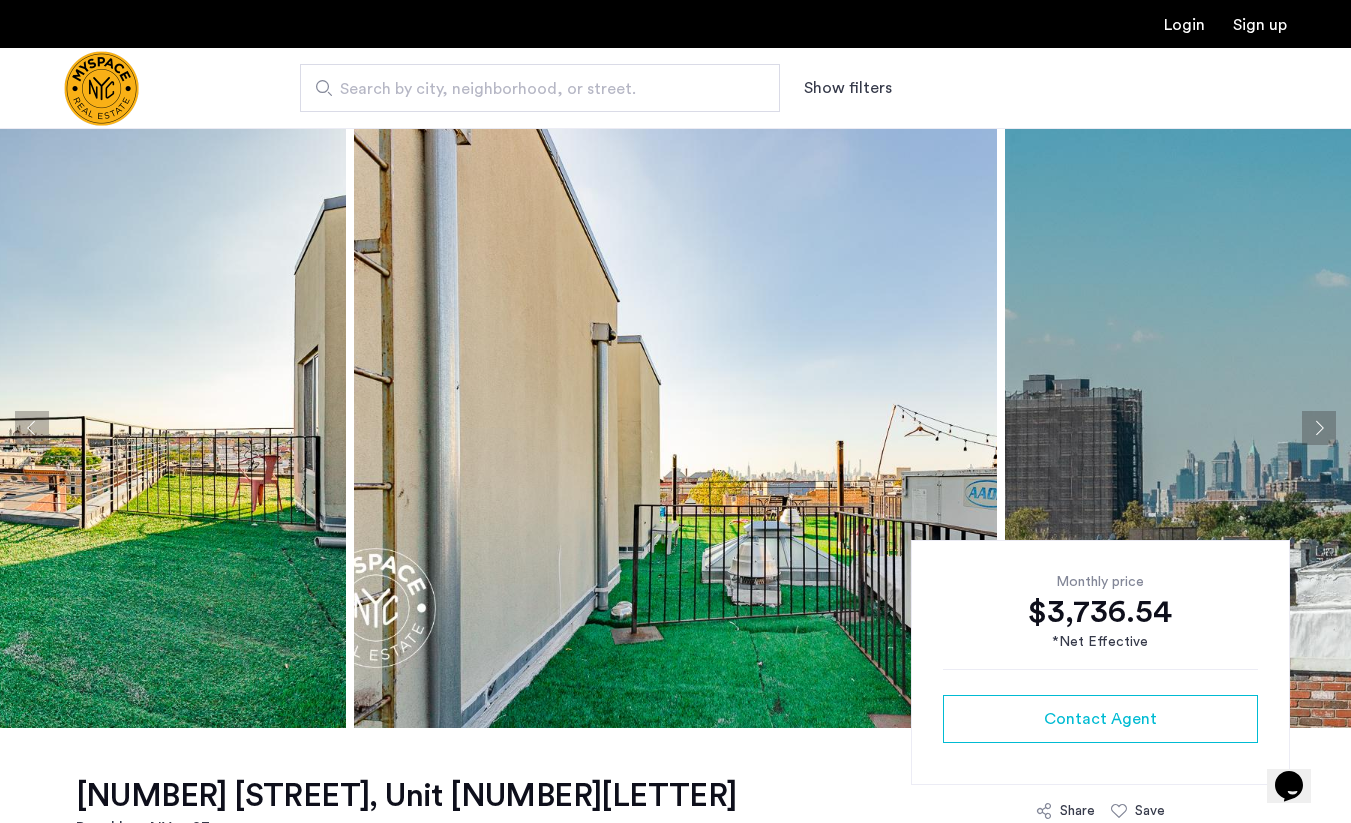 click 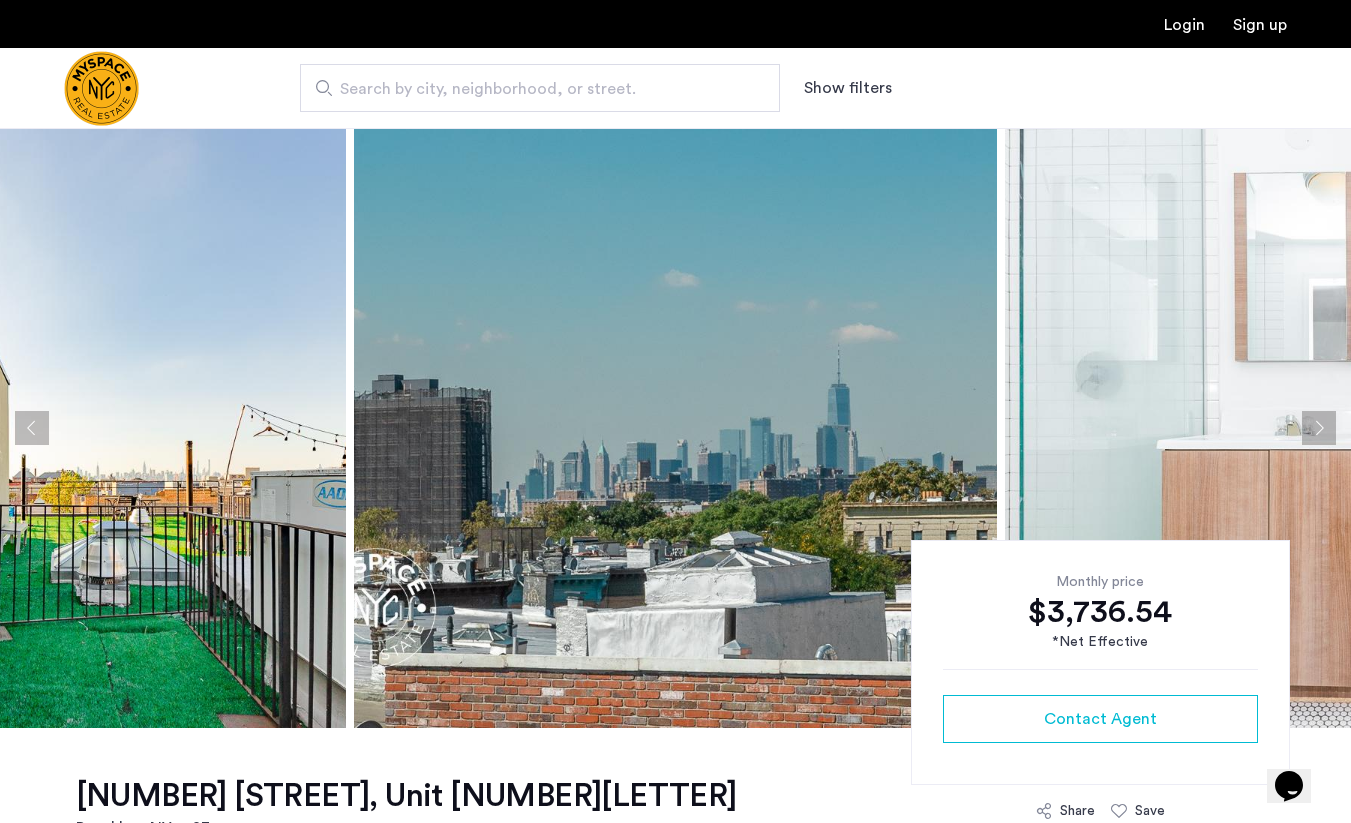 click 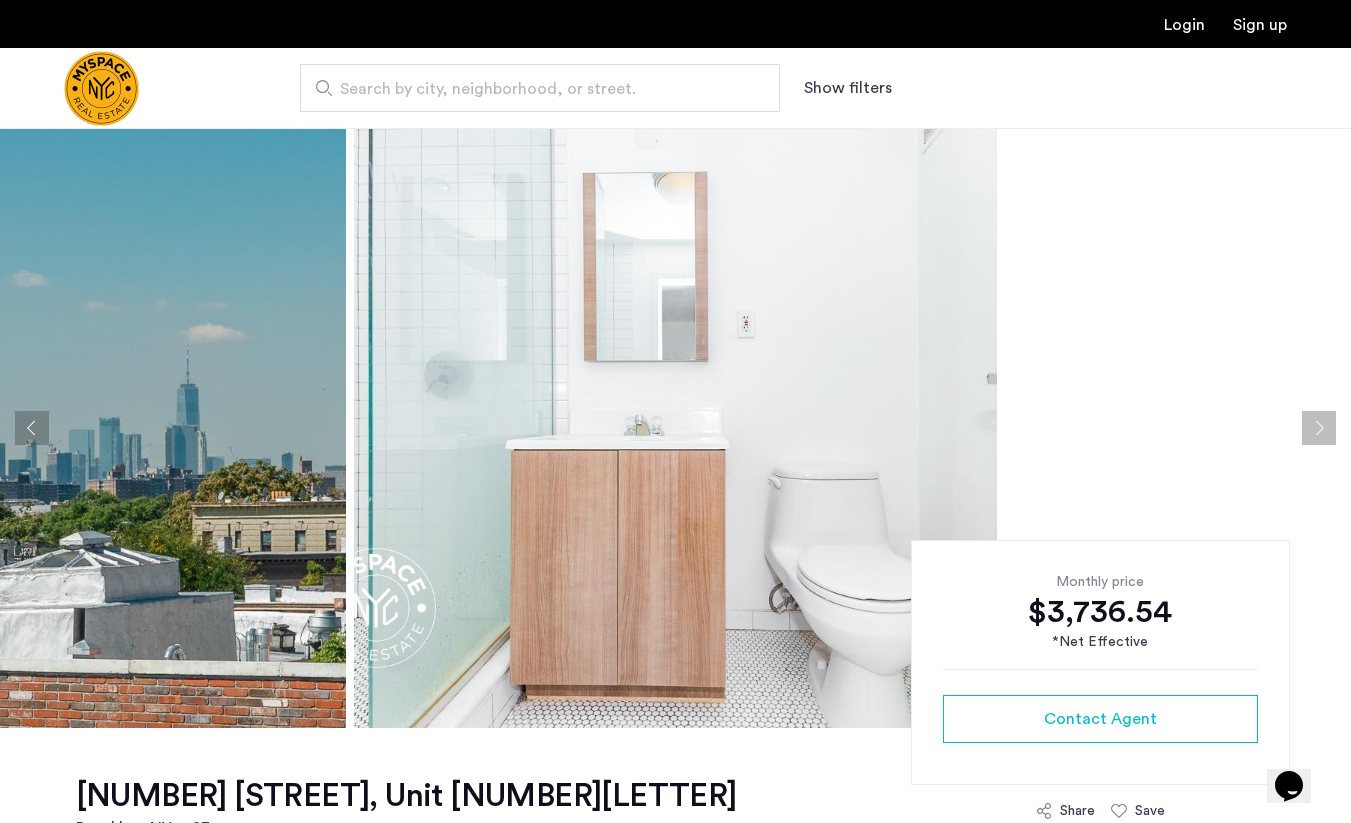 click 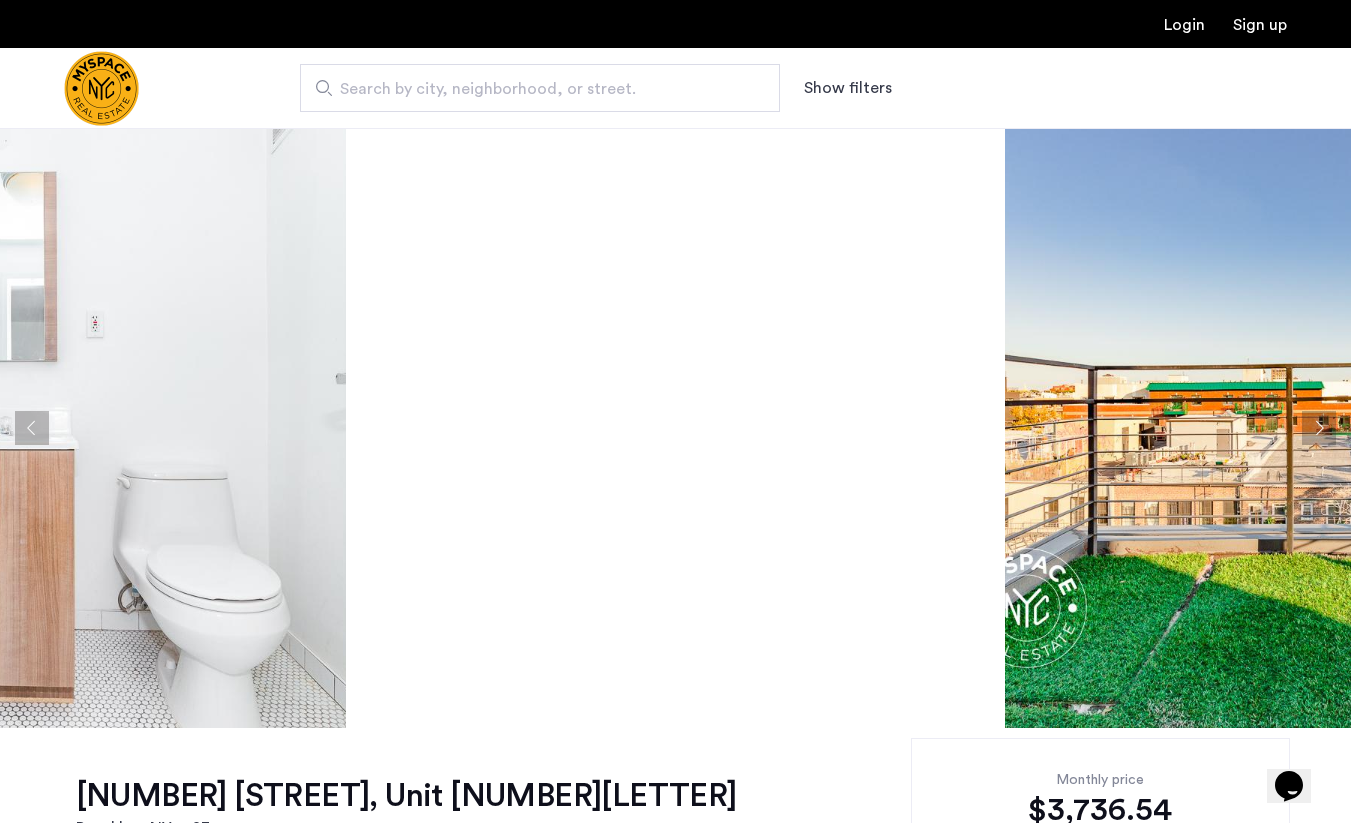 click 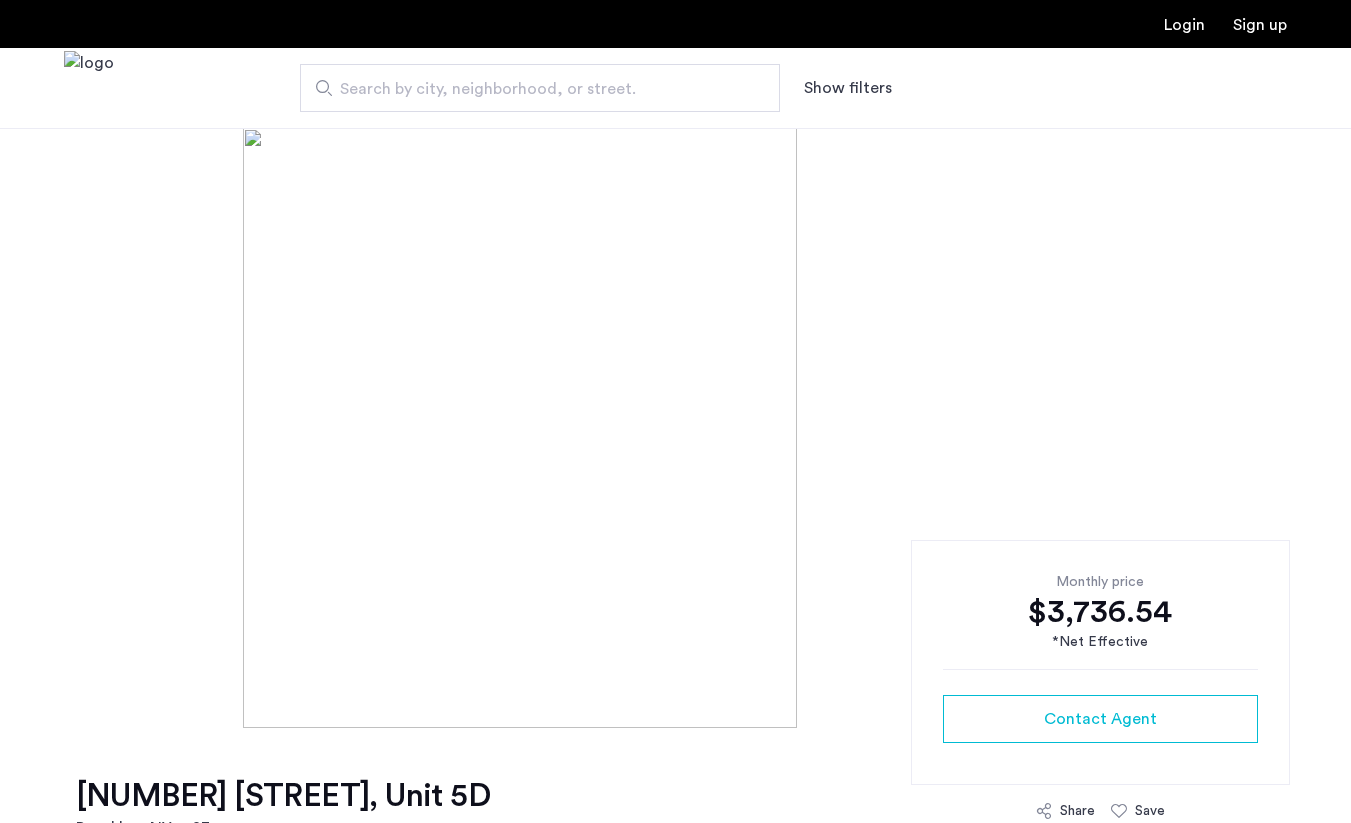 scroll, scrollTop: 0, scrollLeft: 0, axis: both 